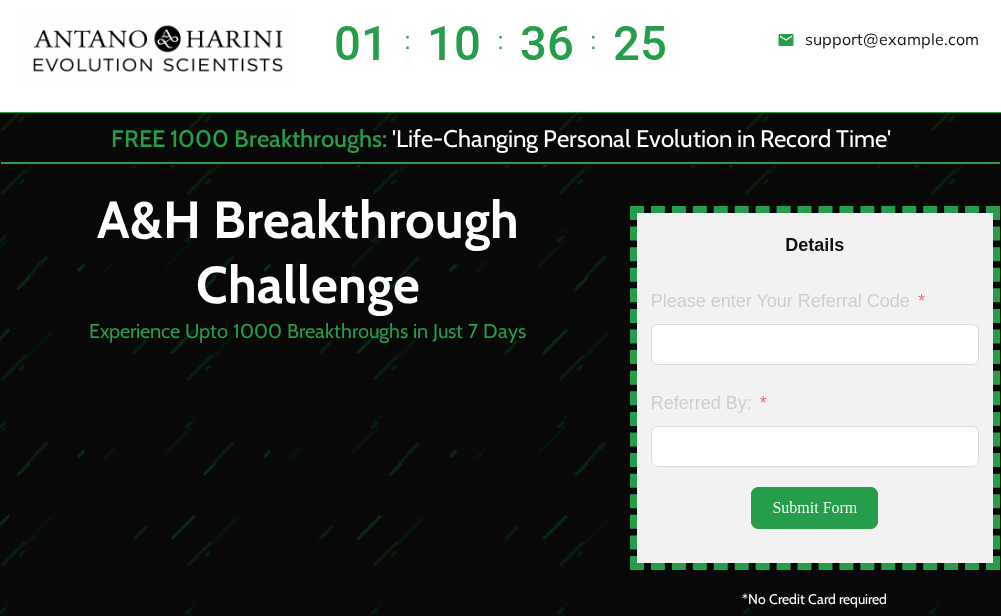 scroll, scrollTop: 0, scrollLeft: 0, axis: both 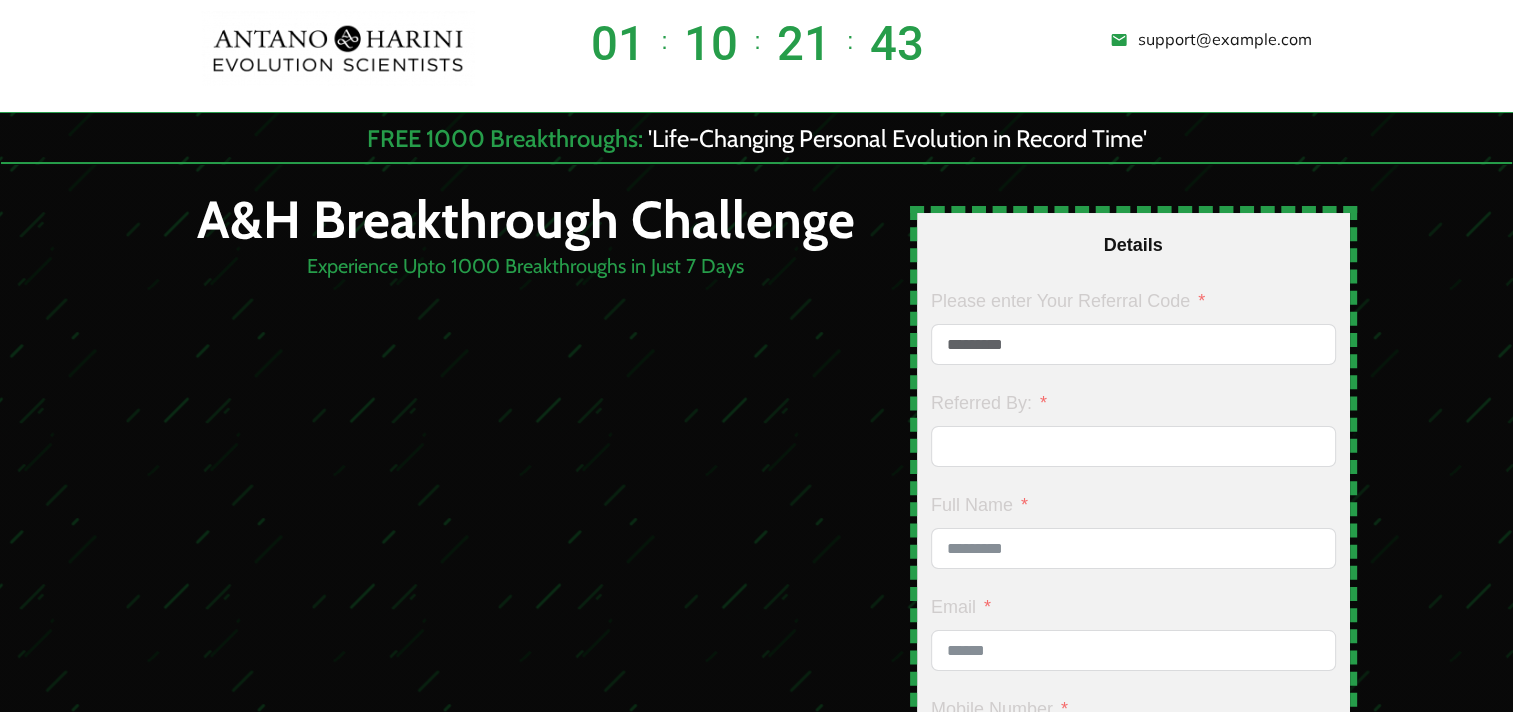 type on "*********" 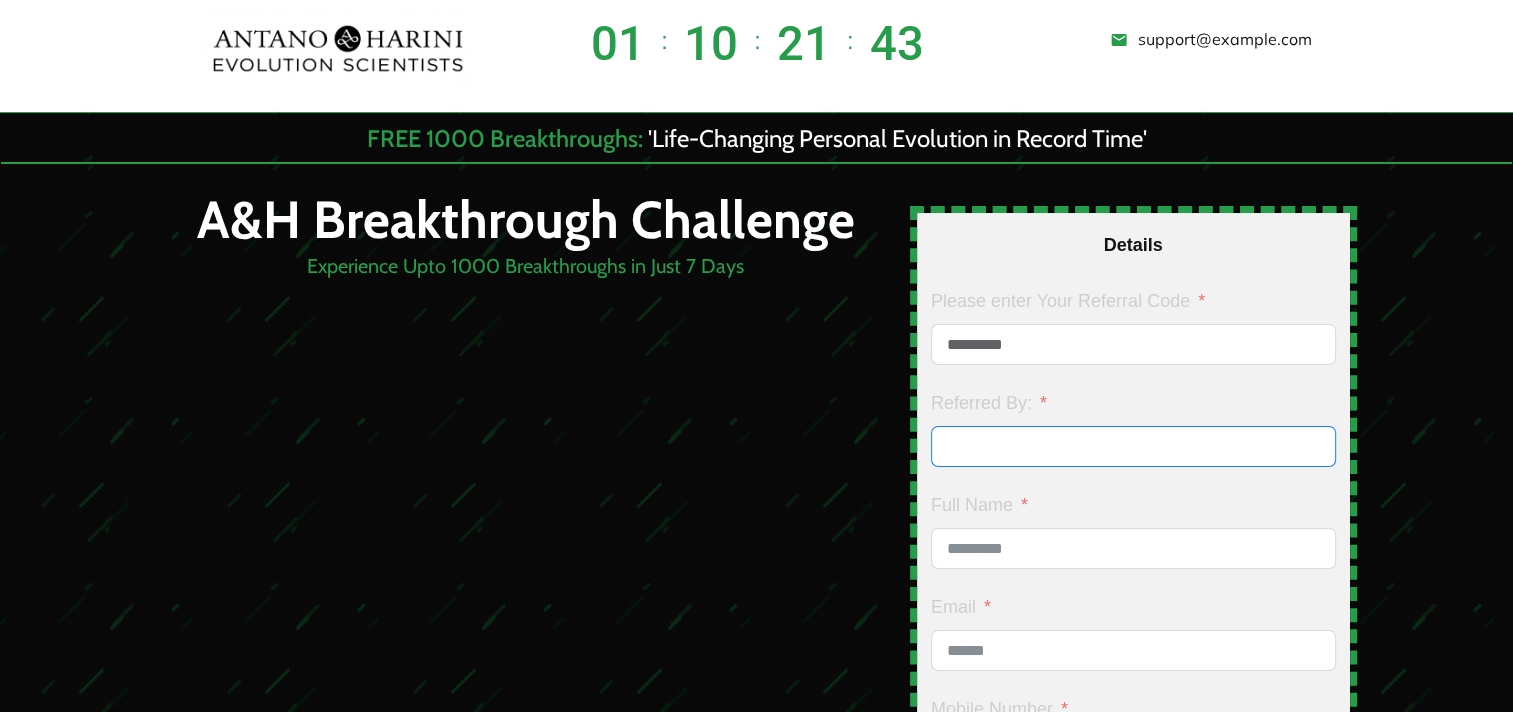 click on "Referred By:" at bounding box center [1133, 446] 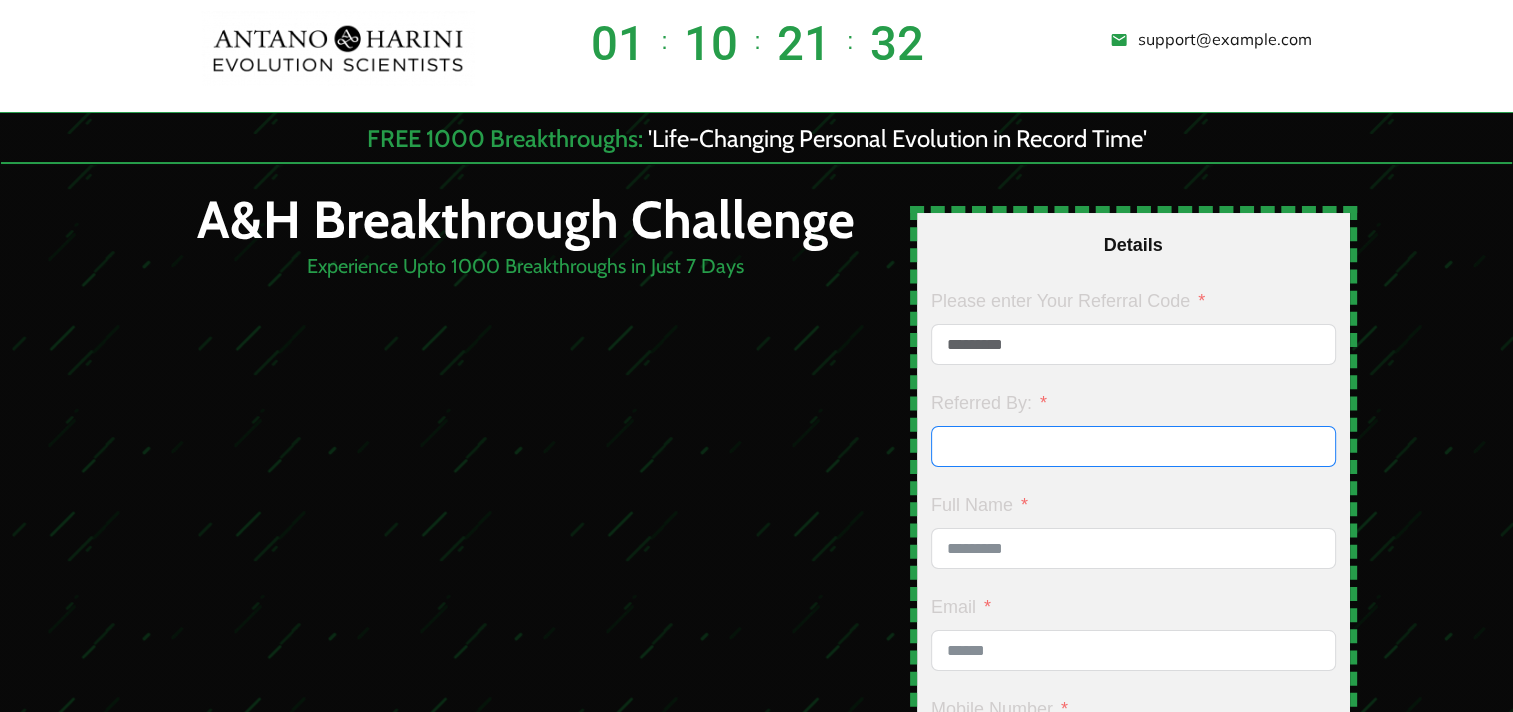 click on "Referred By:" at bounding box center [1133, 446] 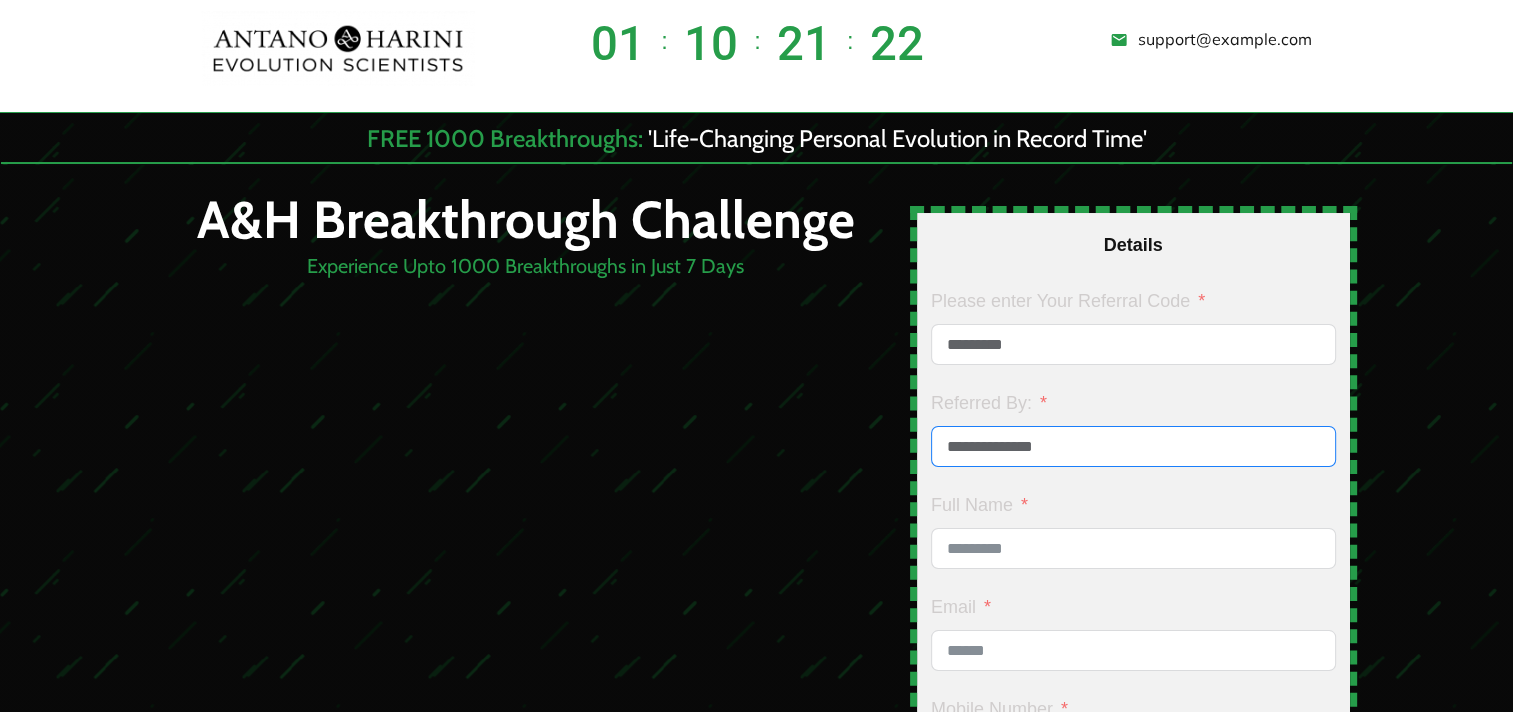 type on "**********" 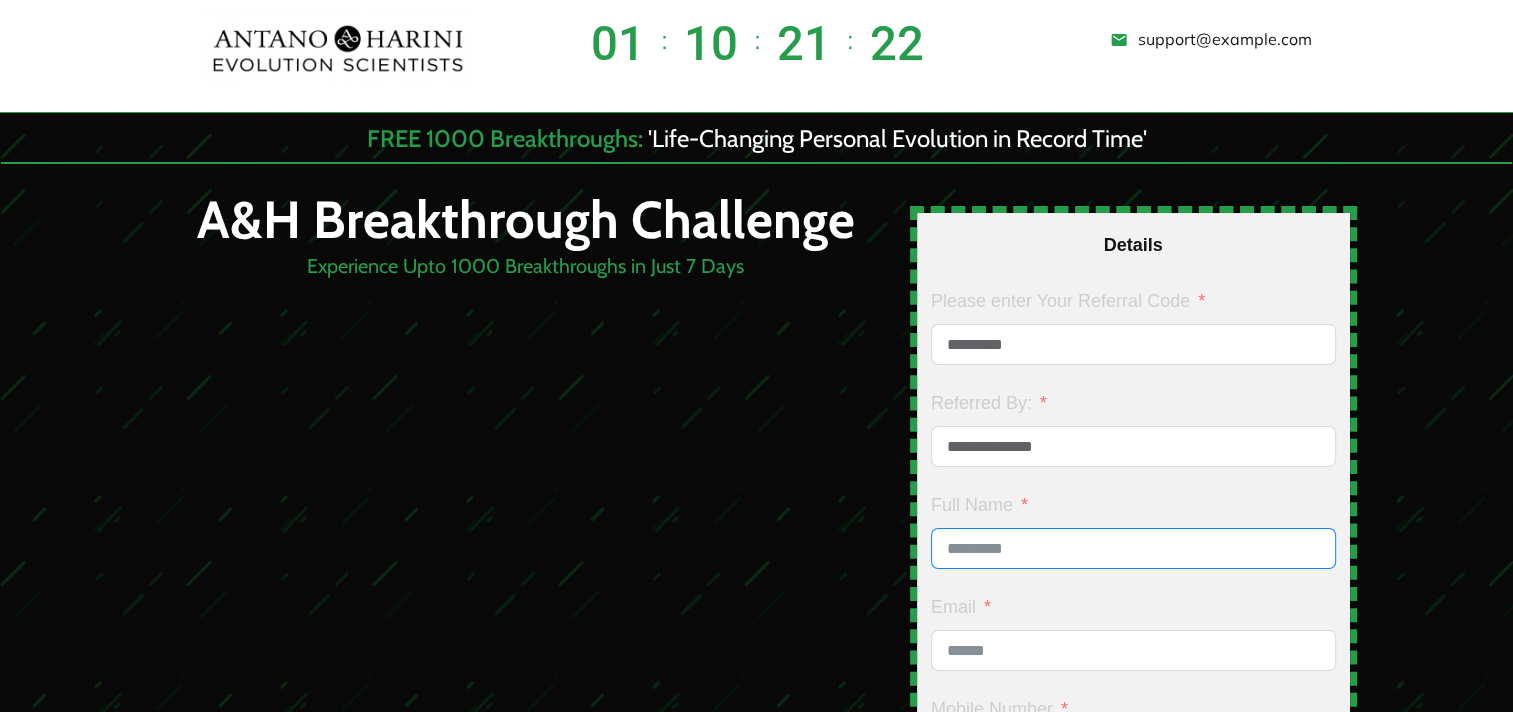 click on "Full Name" at bounding box center [1133, 548] 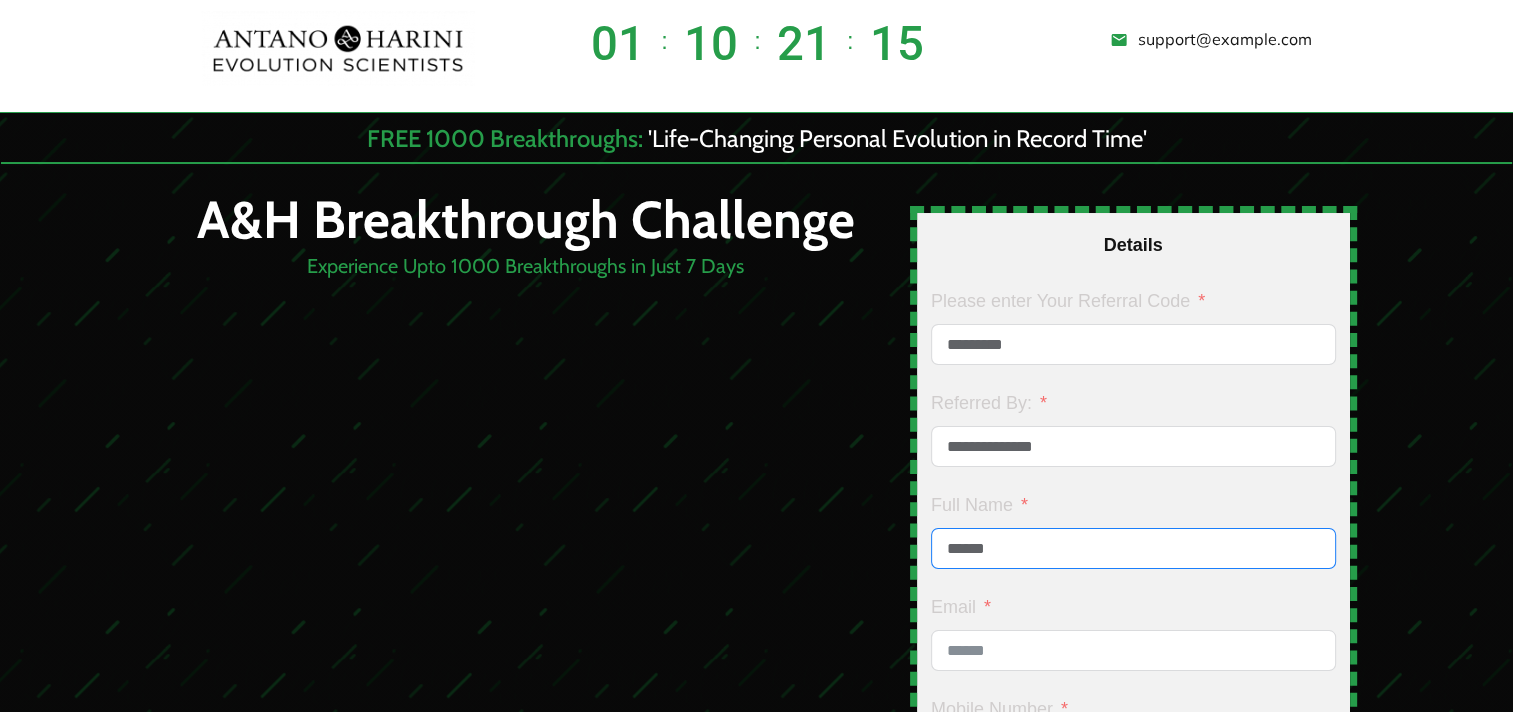 click on "******" at bounding box center [1133, 548] 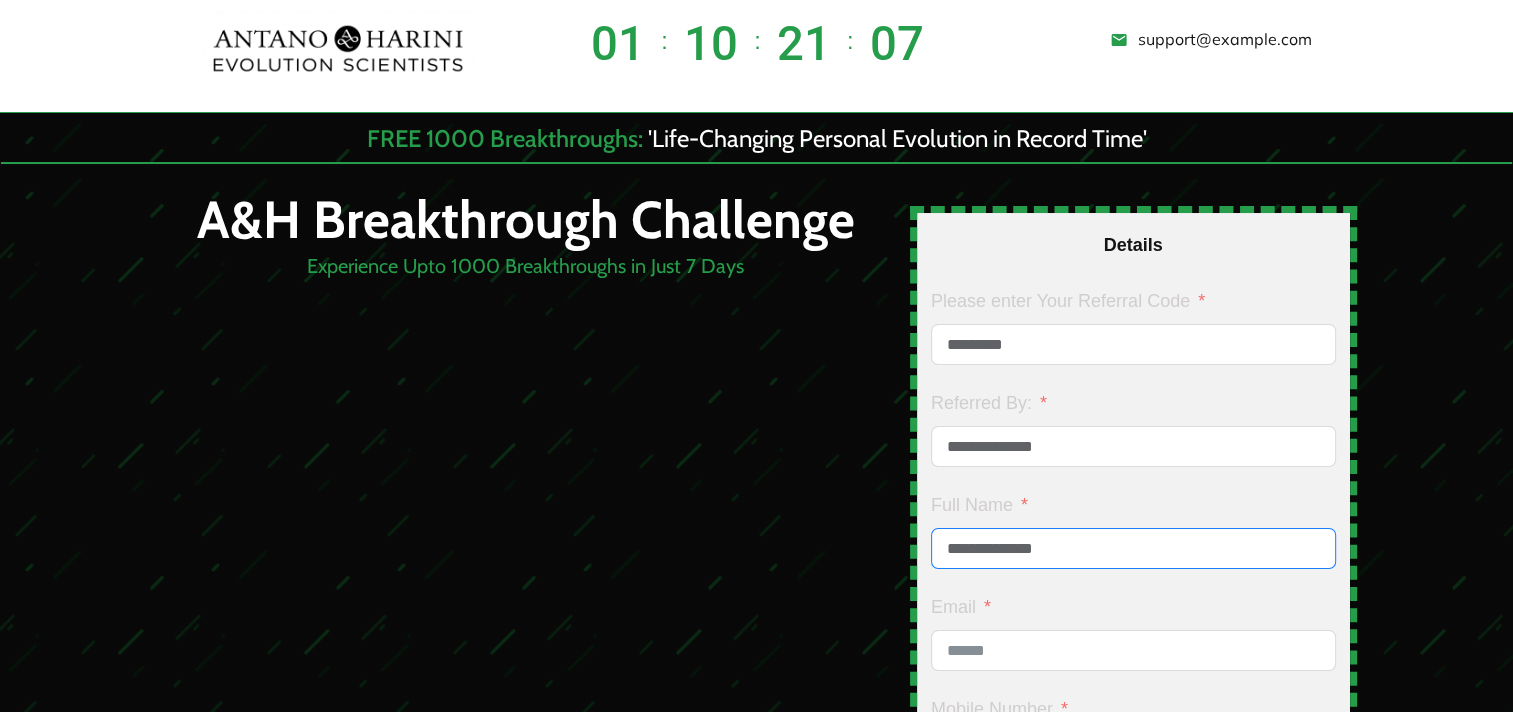 click on "**********" at bounding box center [1133, 548] 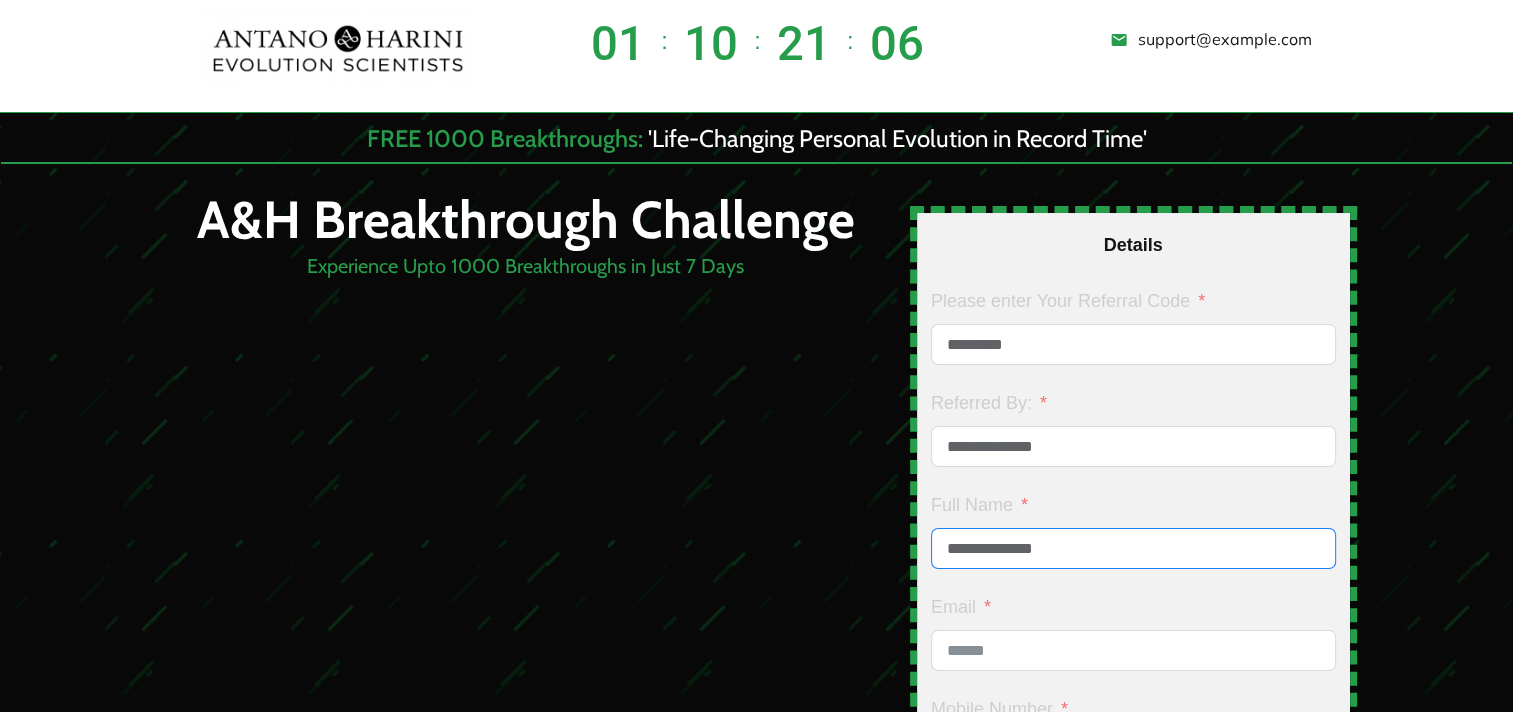 type on "**********" 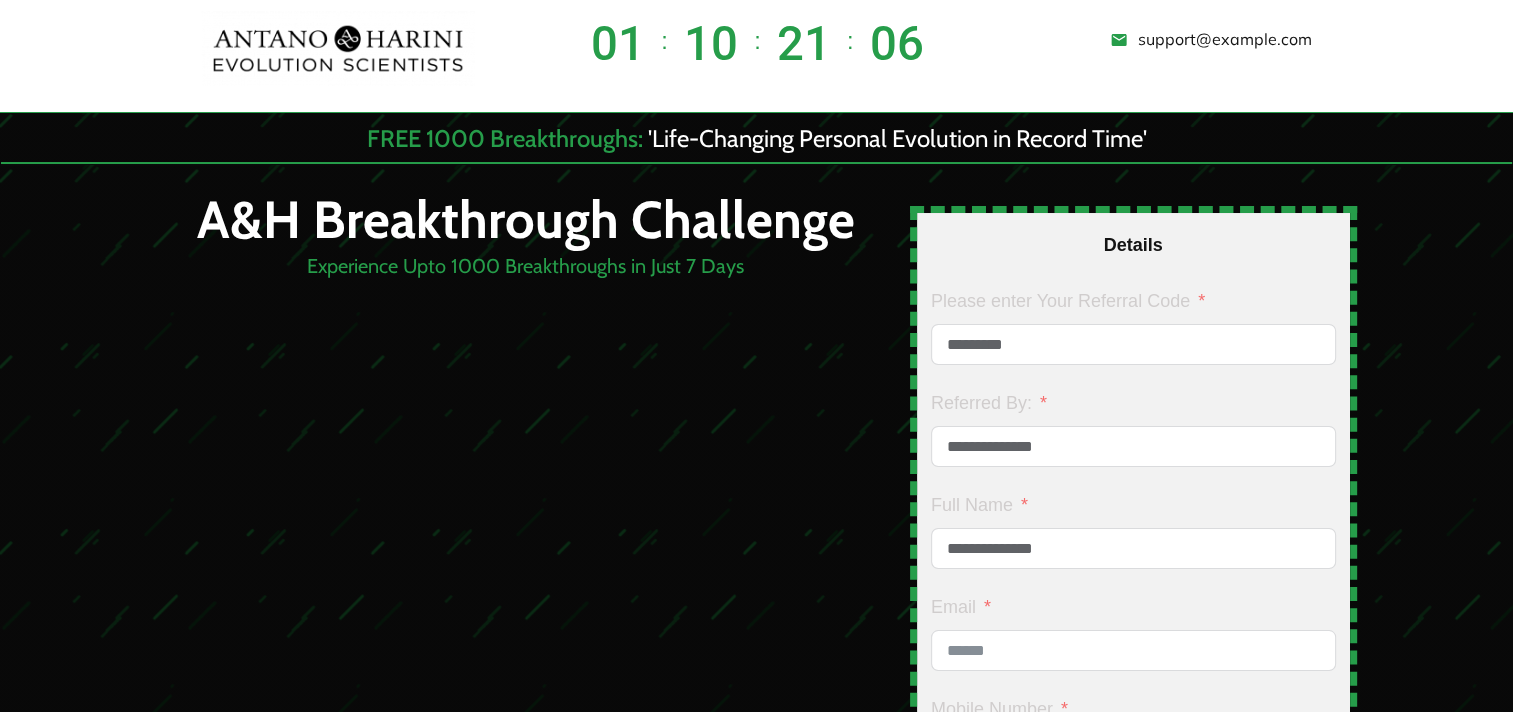 click at bounding box center [756, 566] 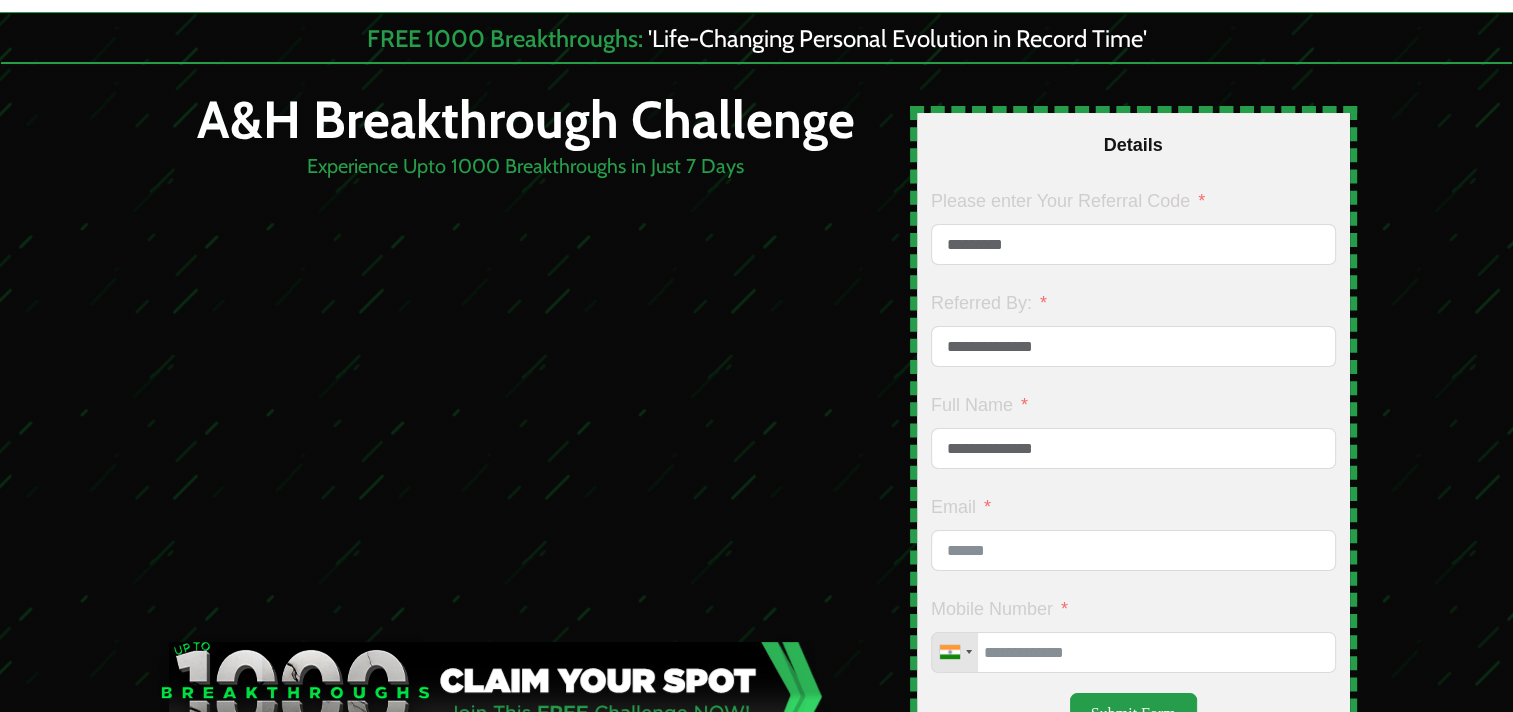scroll, scrollTop: 200, scrollLeft: 0, axis: vertical 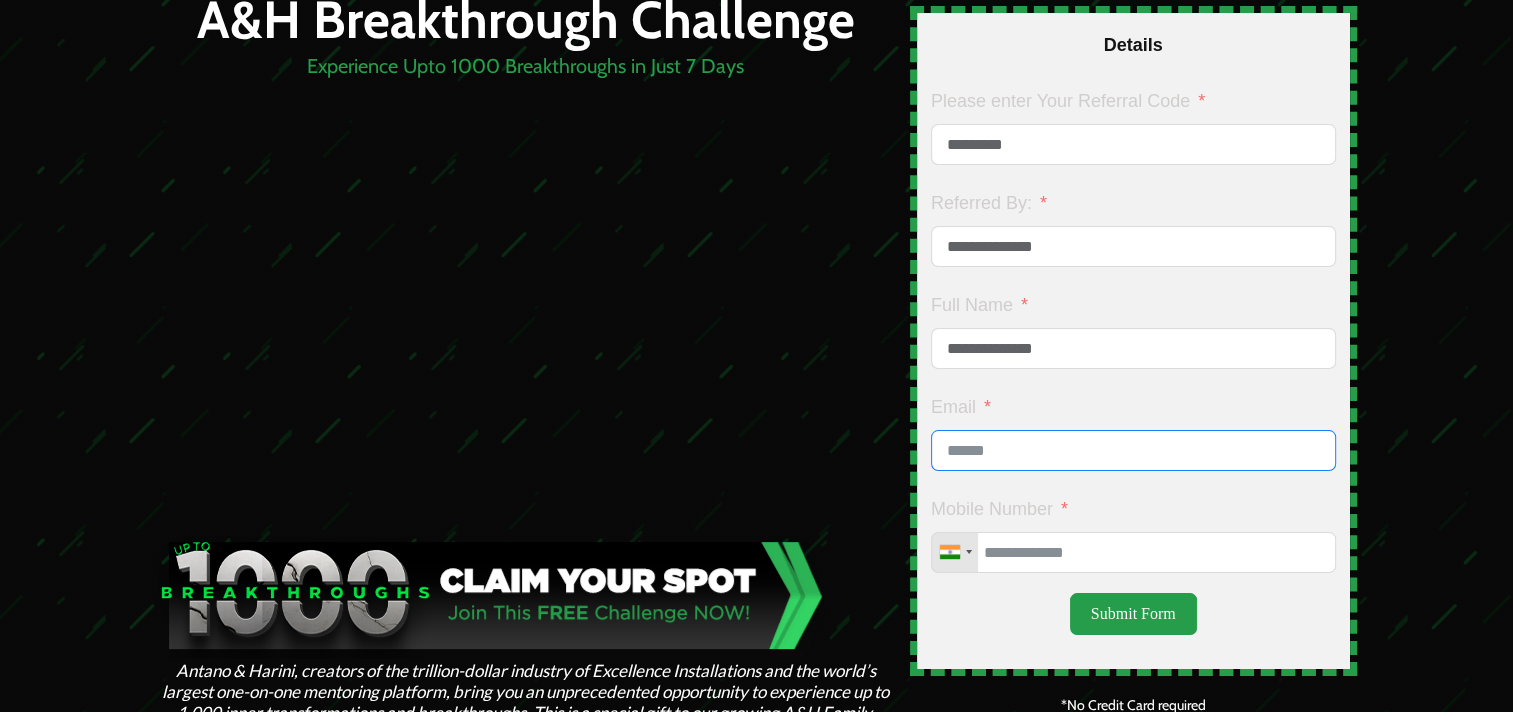 click on "Email" at bounding box center (1133, 450) 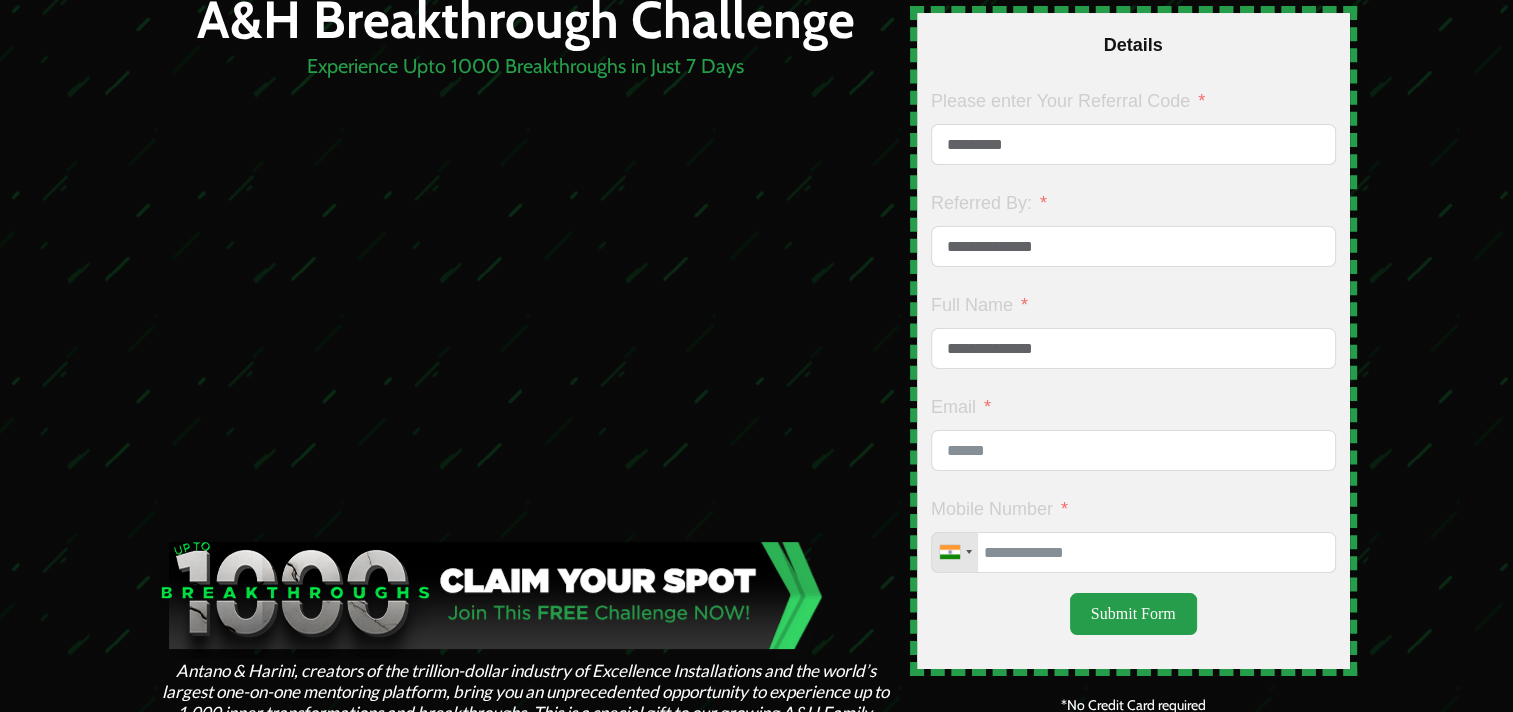 click at bounding box center [756, 366] 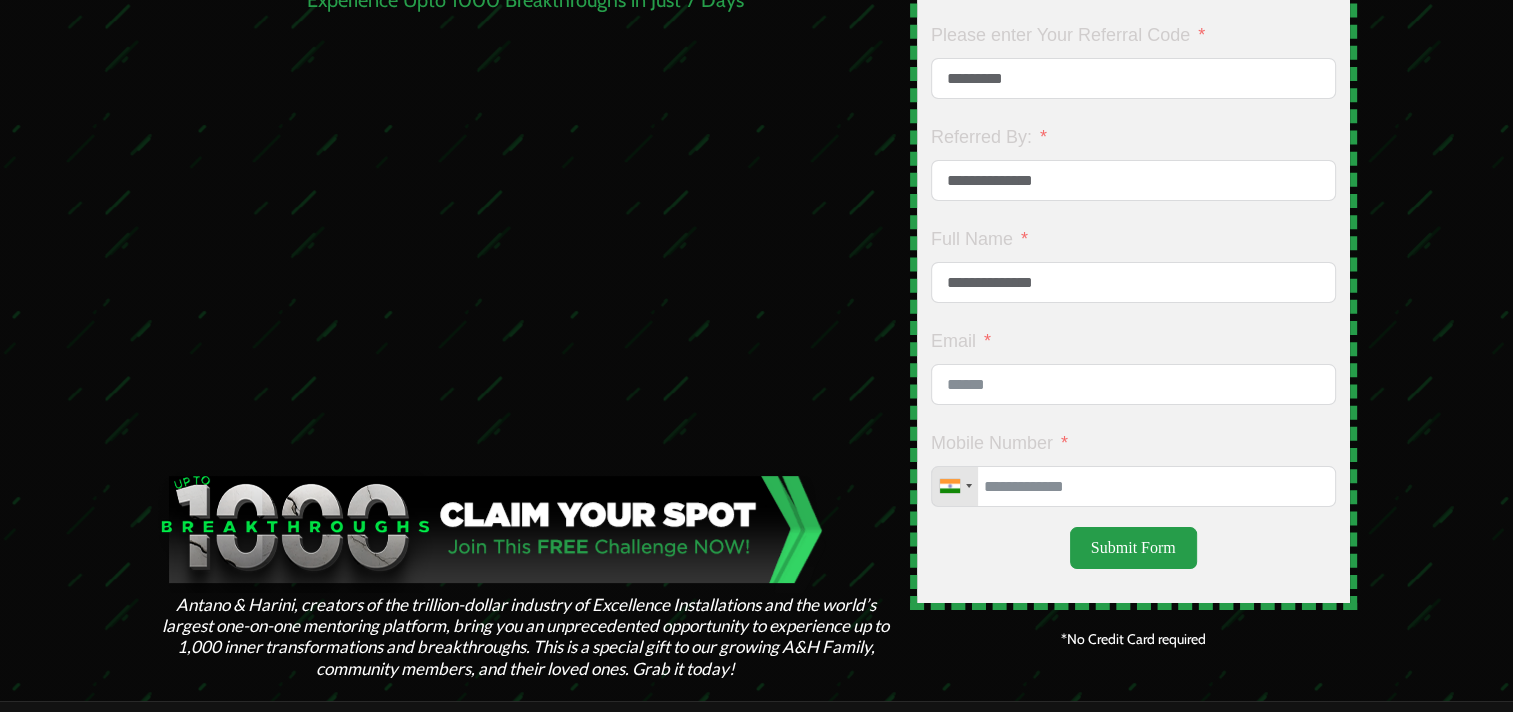 scroll, scrollTop: 300, scrollLeft: 0, axis: vertical 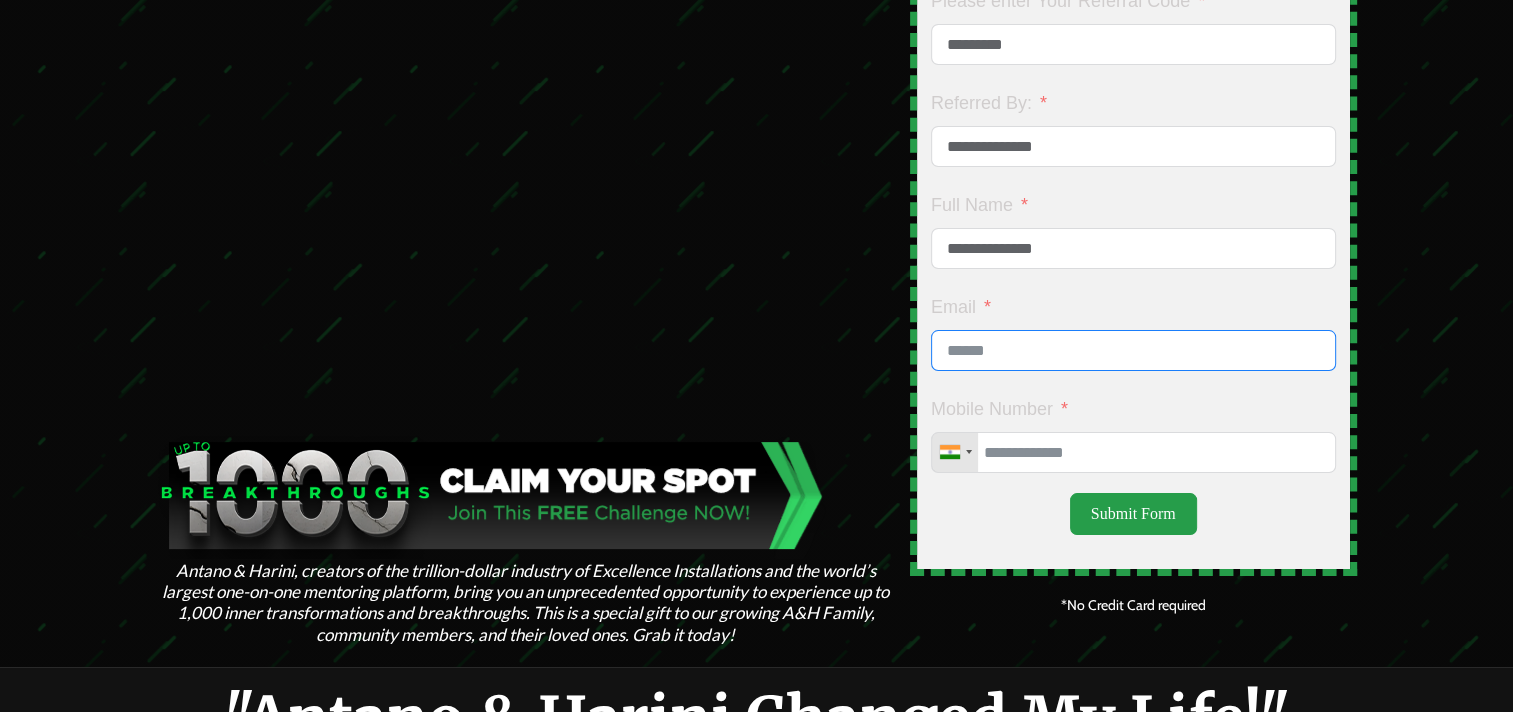 drag, startPoint x: 1032, startPoint y: 364, endPoint x: 983, endPoint y: 365, distance: 49.010204 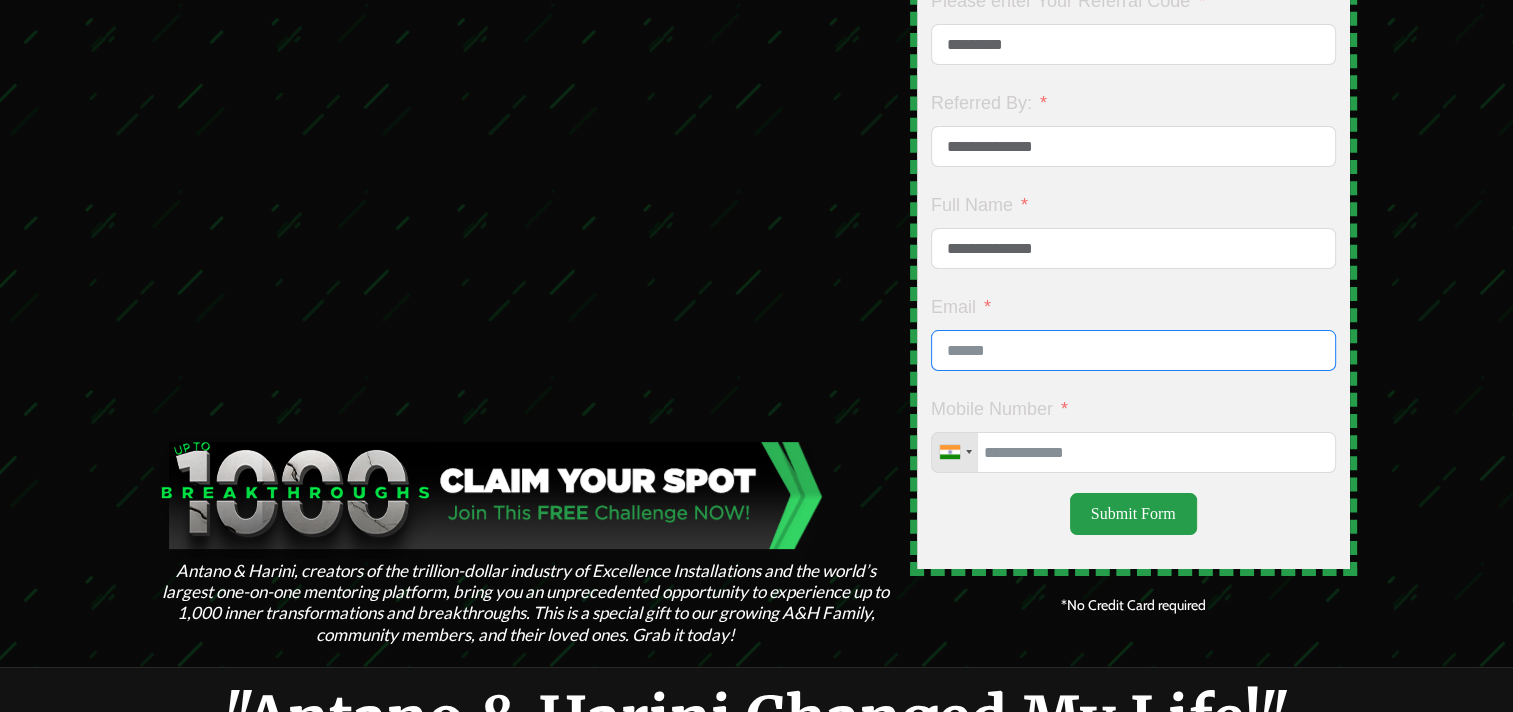 click on "Email" at bounding box center (1133, 350) 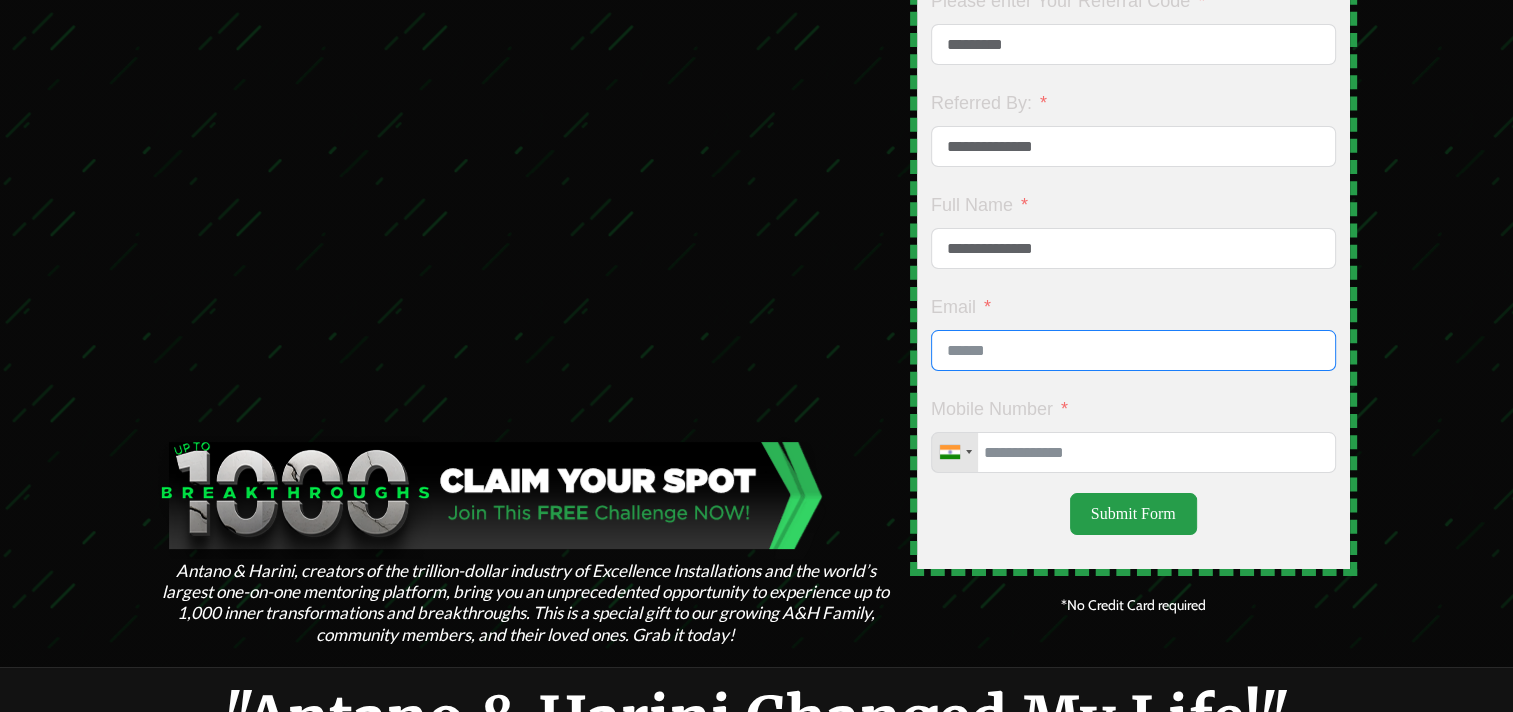 type on "**********" 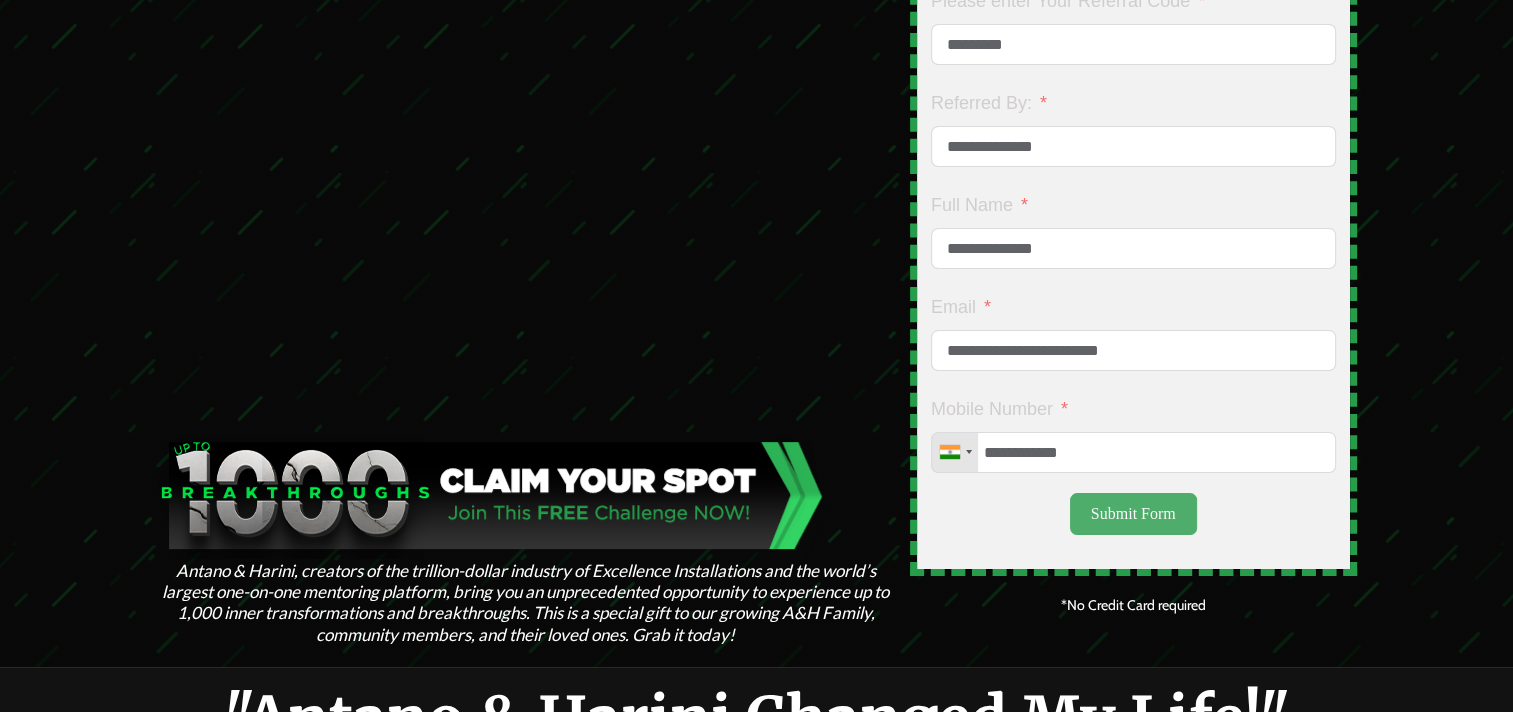 click on "Submit Form" at bounding box center (1133, 514) 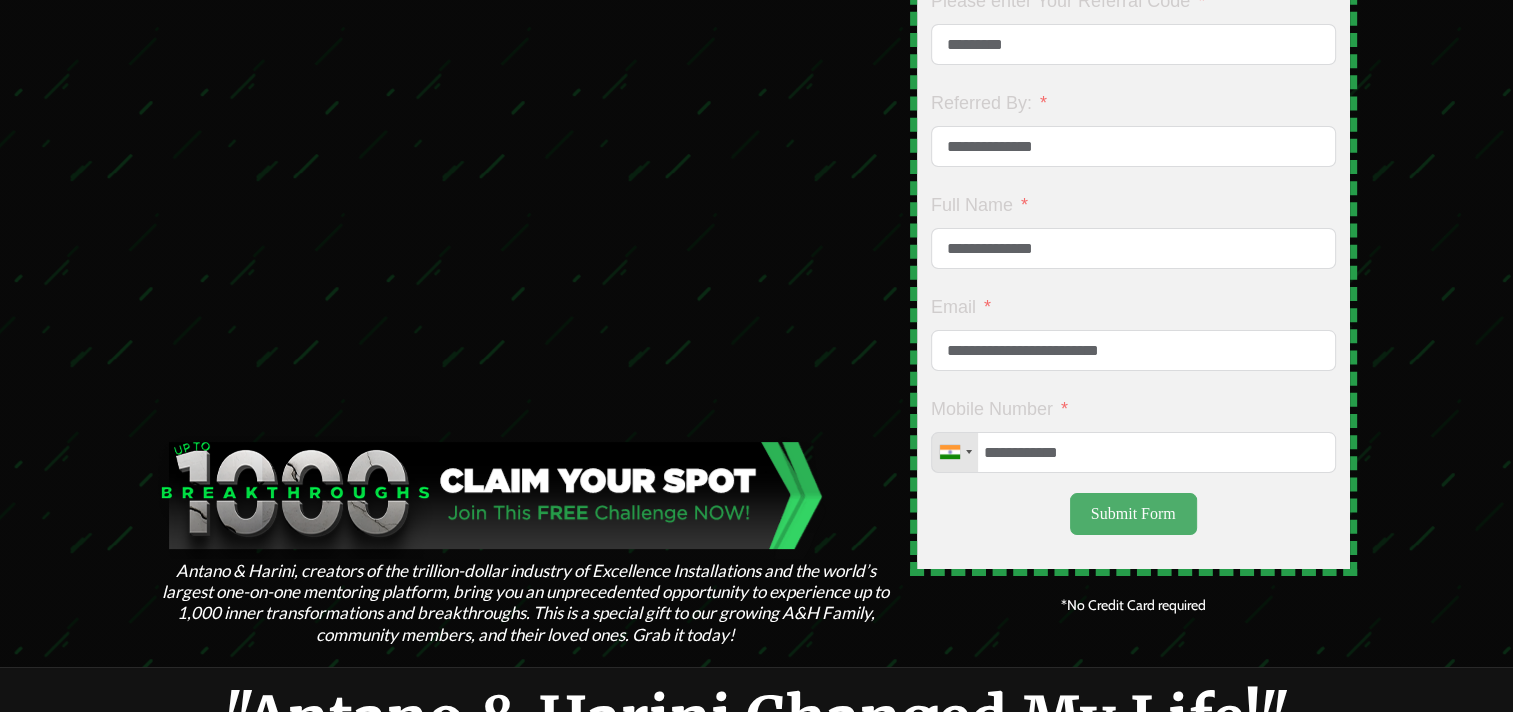 type on "**********" 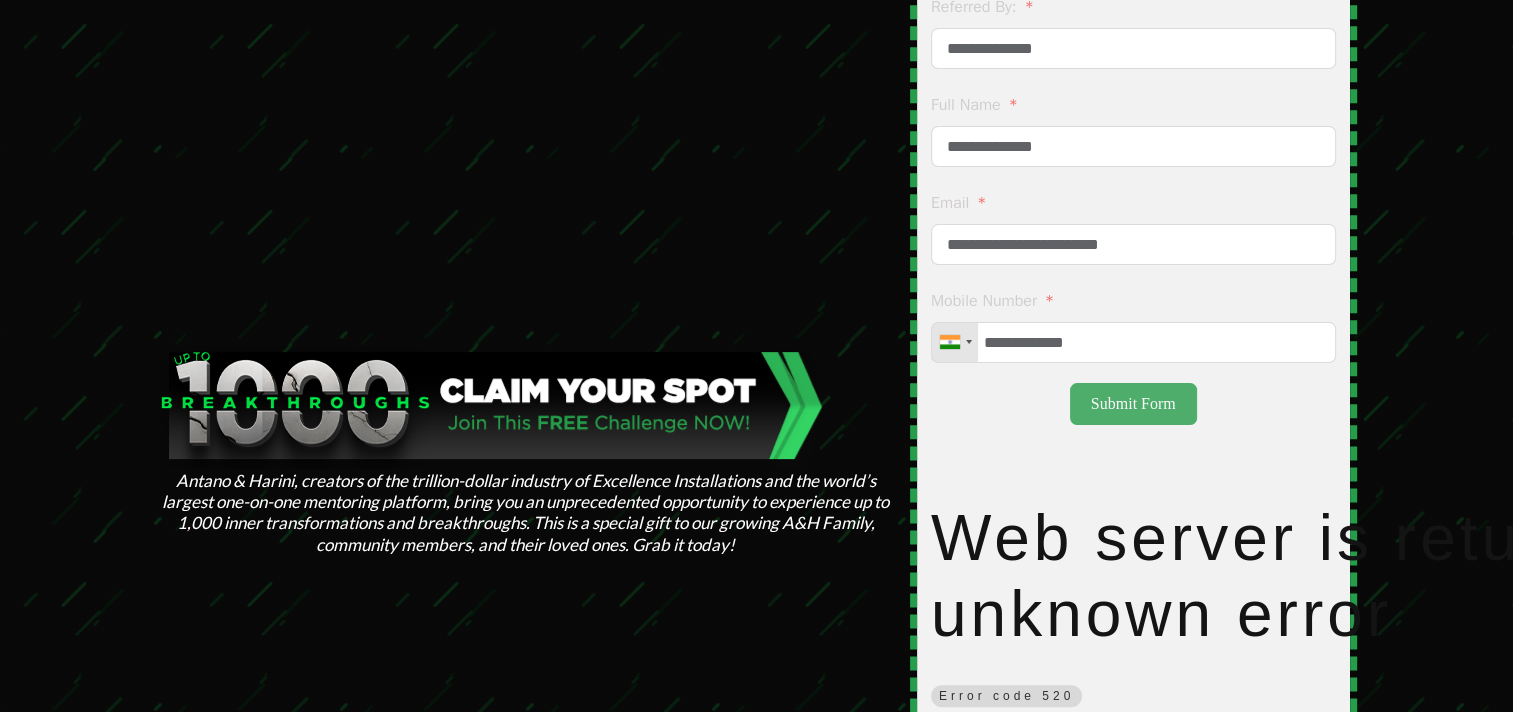 scroll, scrollTop: 490, scrollLeft: 0, axis: vertical 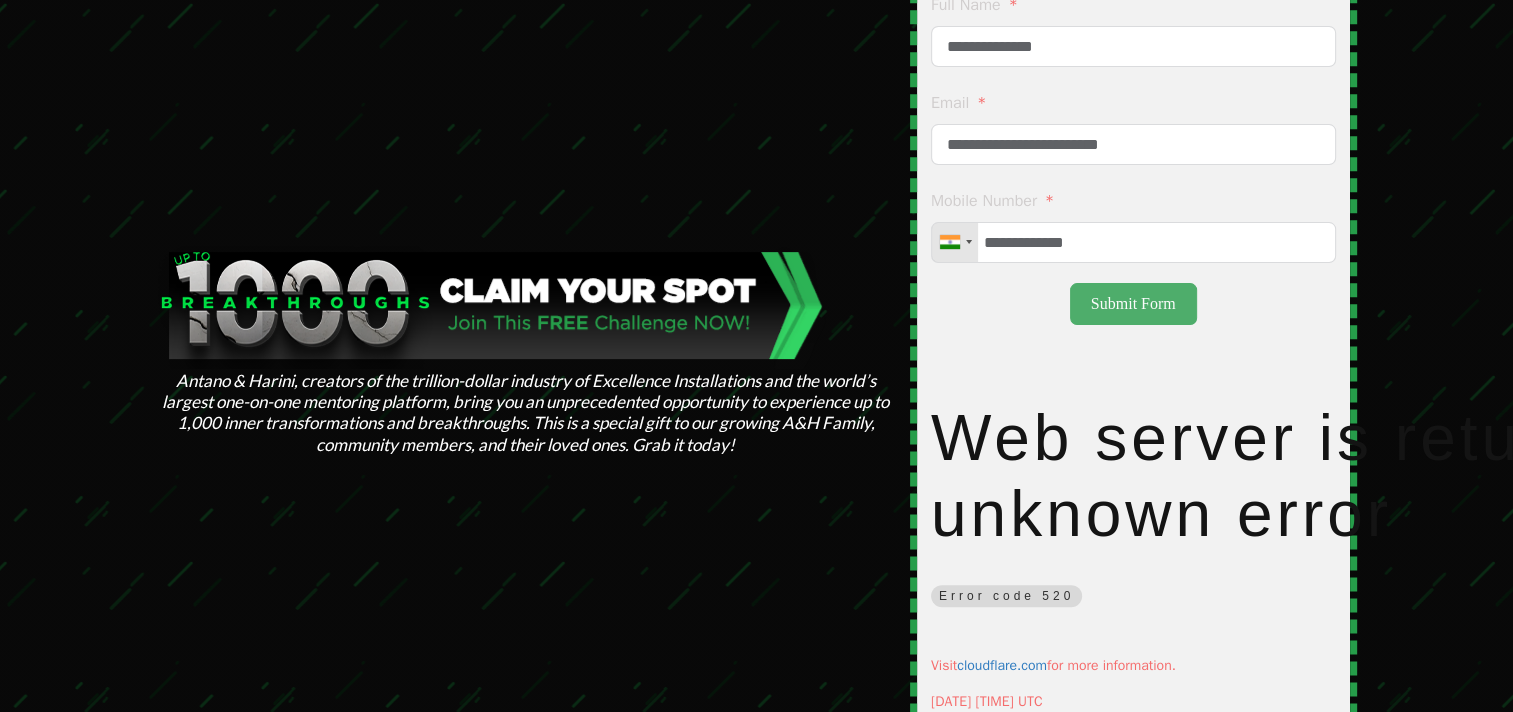click on "Submit Form" at bounding box center [1133, 304] 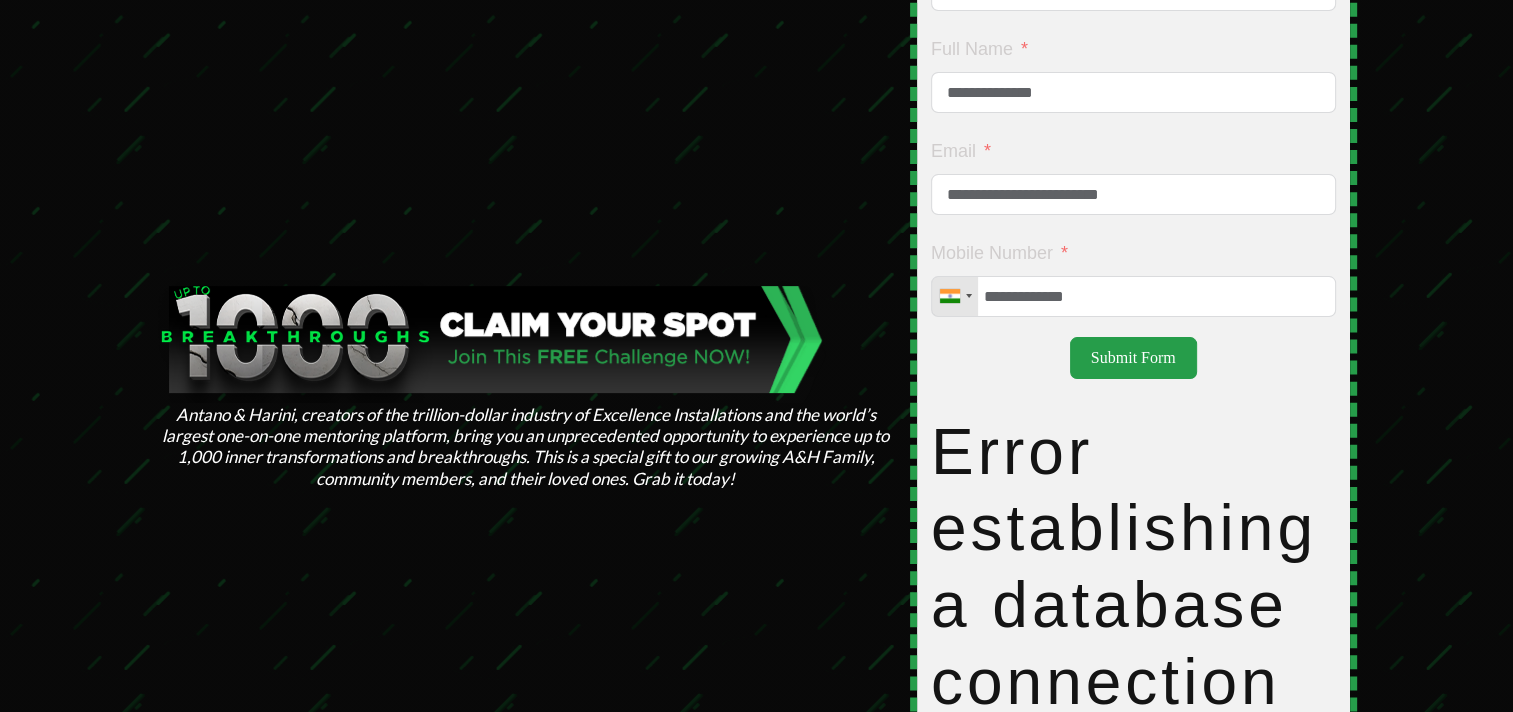 scroll, scrollTop: 490, scrollLeft: 0, axis: vertical 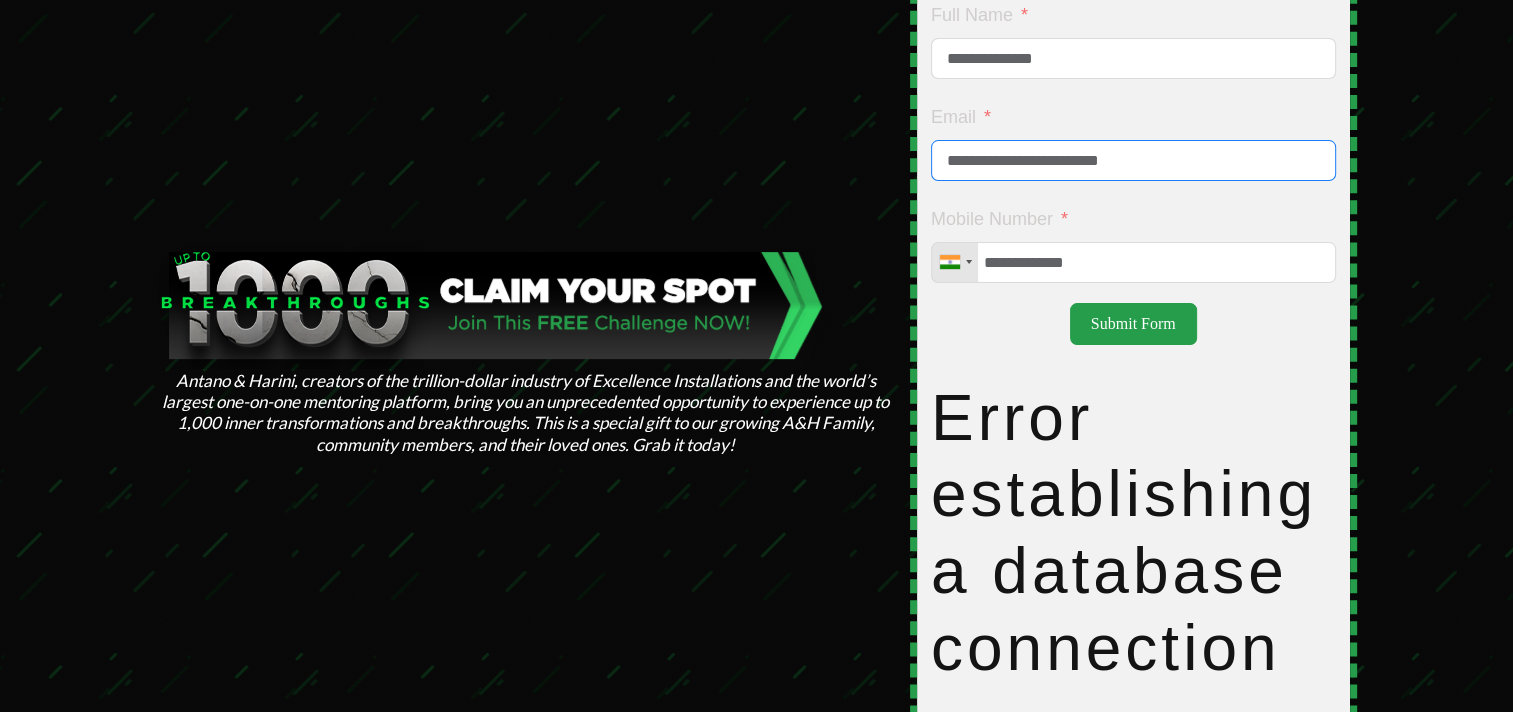 drag, startPoint x: 1155, startPoint y: 173, endPoint x: 941, endPoint y: 177, distance: 214.03738 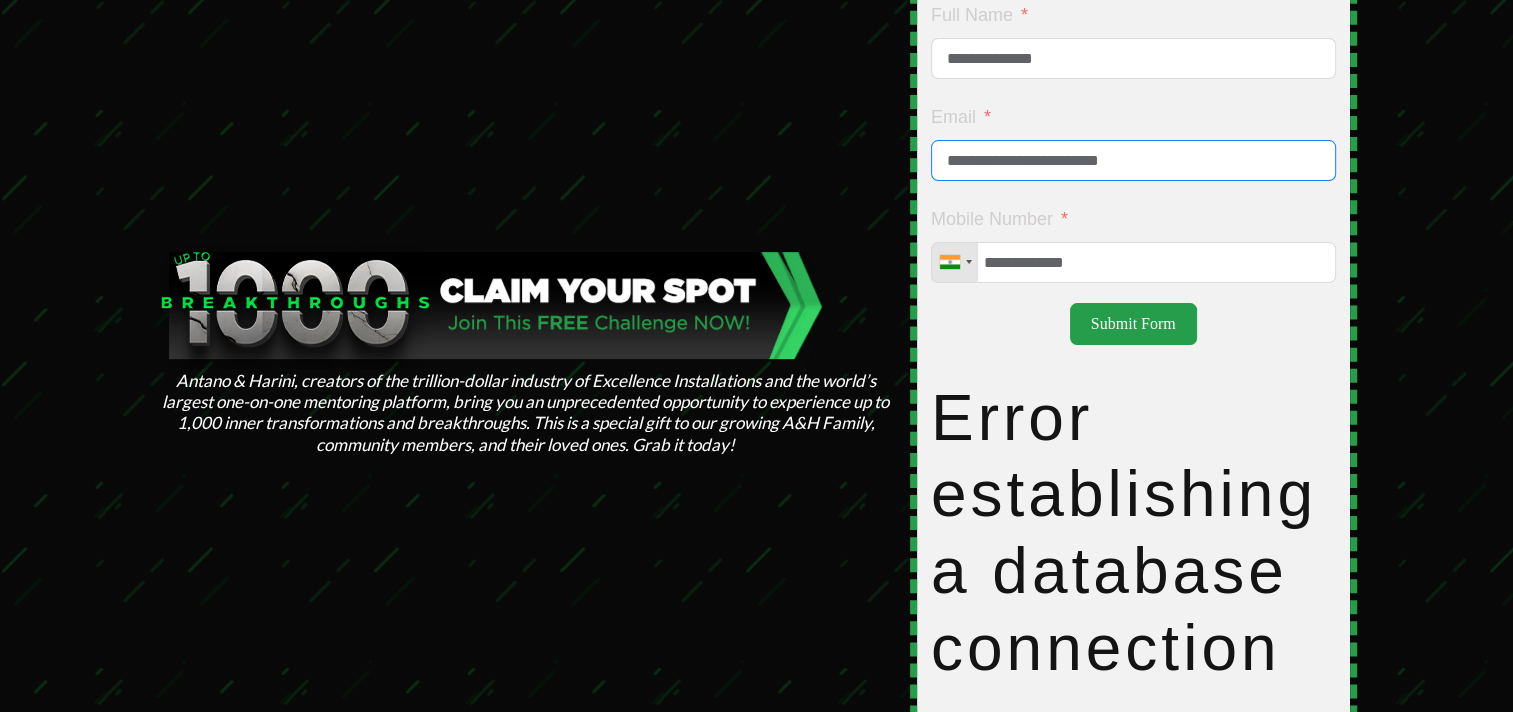 click on "**********" at bounding box center [1133, 160] 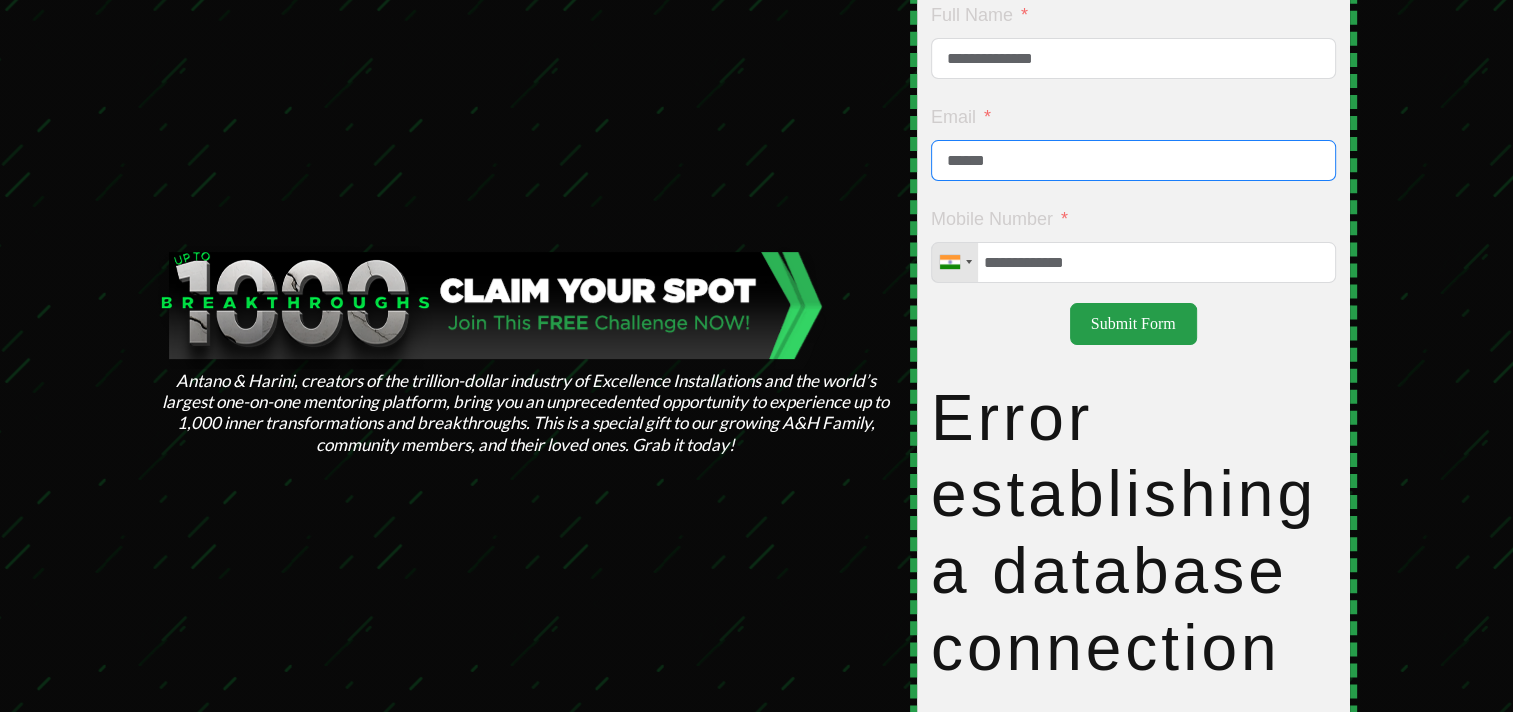 type on "**********" 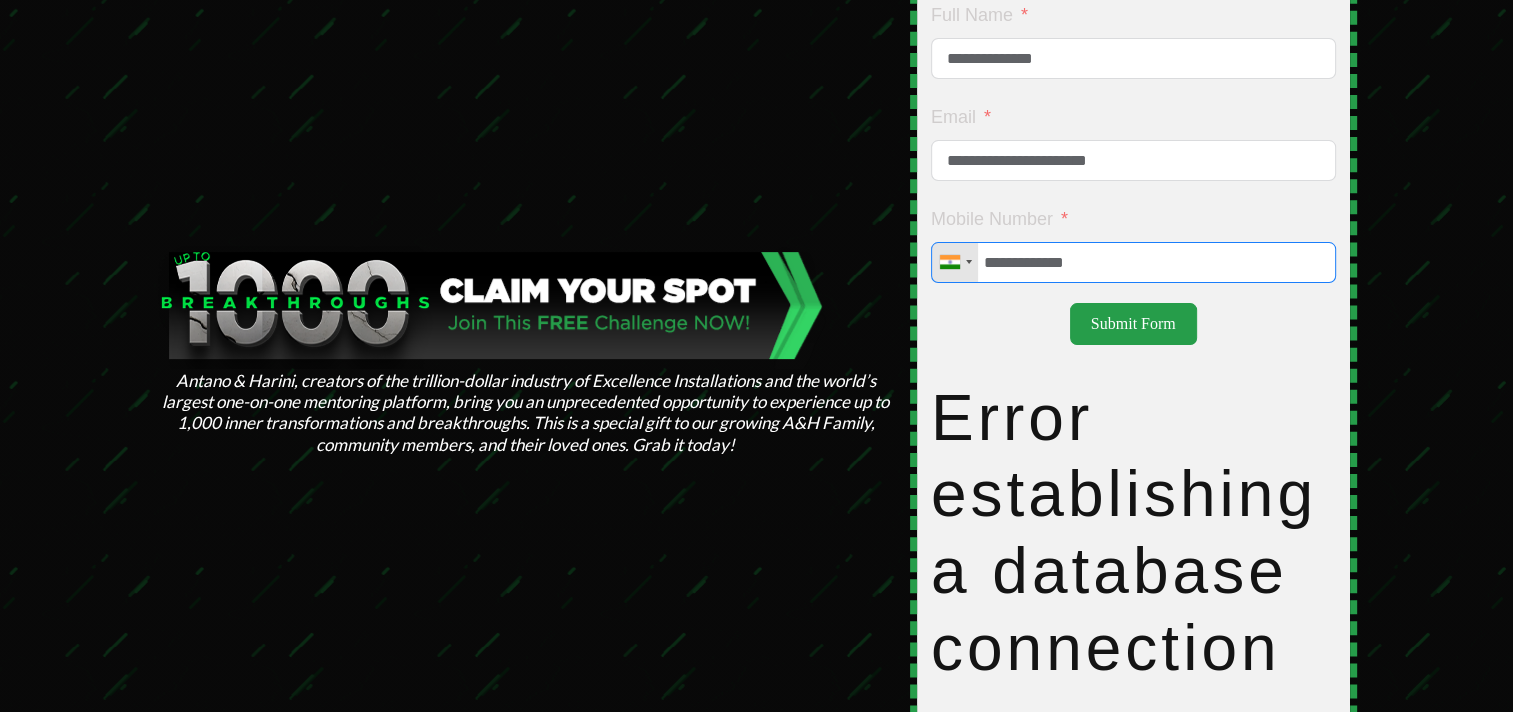 drag, startPoint x: 1107, startPoint y: 284, endPoint x: 992, endPoint y: 279, distance: 115.10864 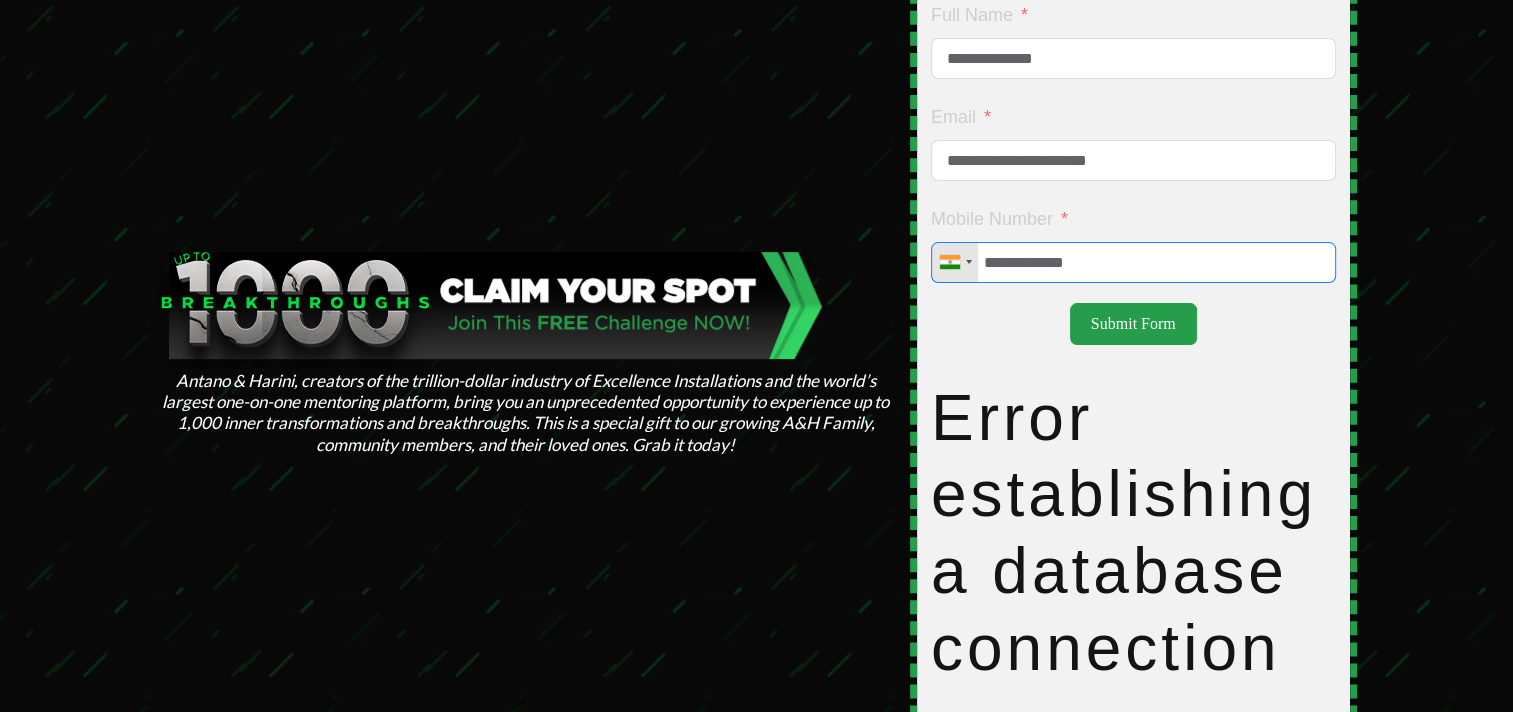 click on "**********" at bounding box center [1133, 262] 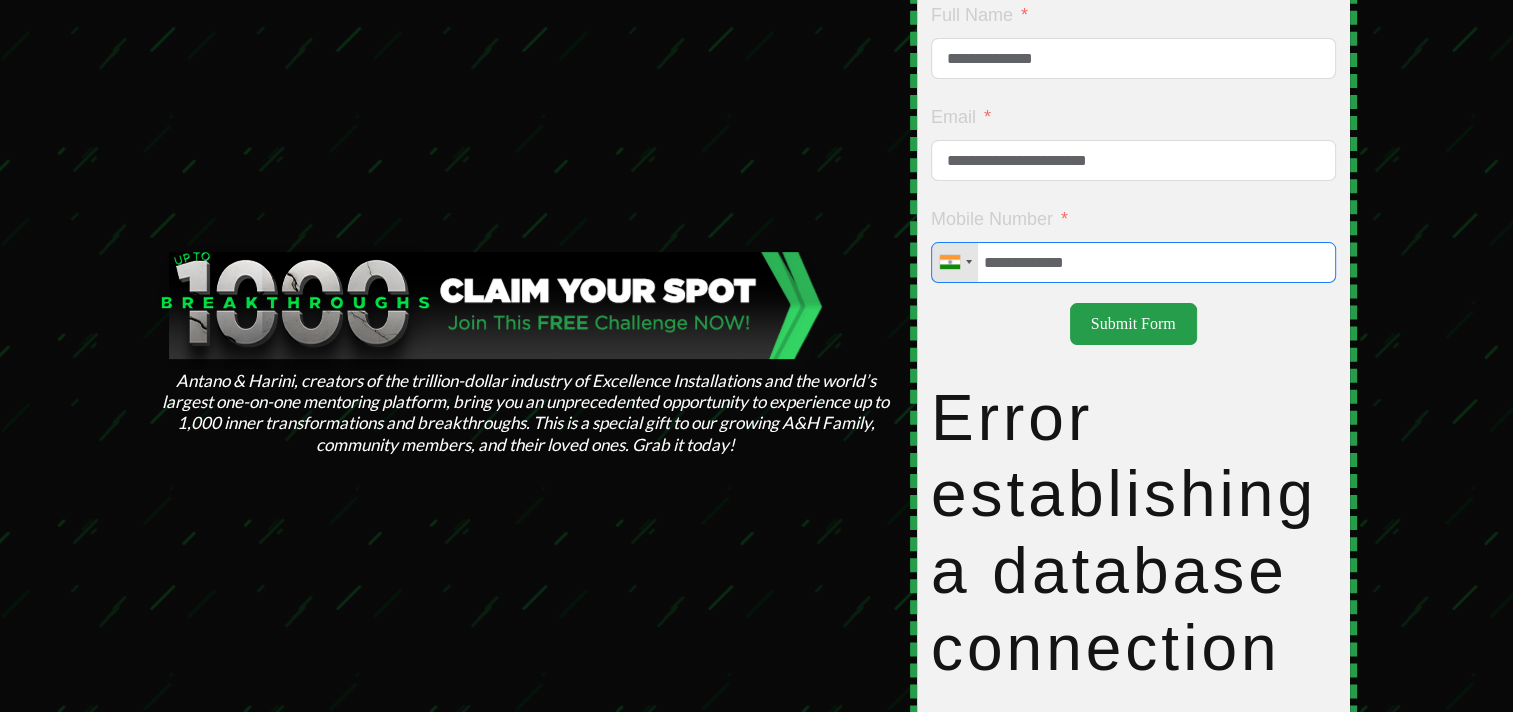 click on "**********" at bounding box center [1133, 262] 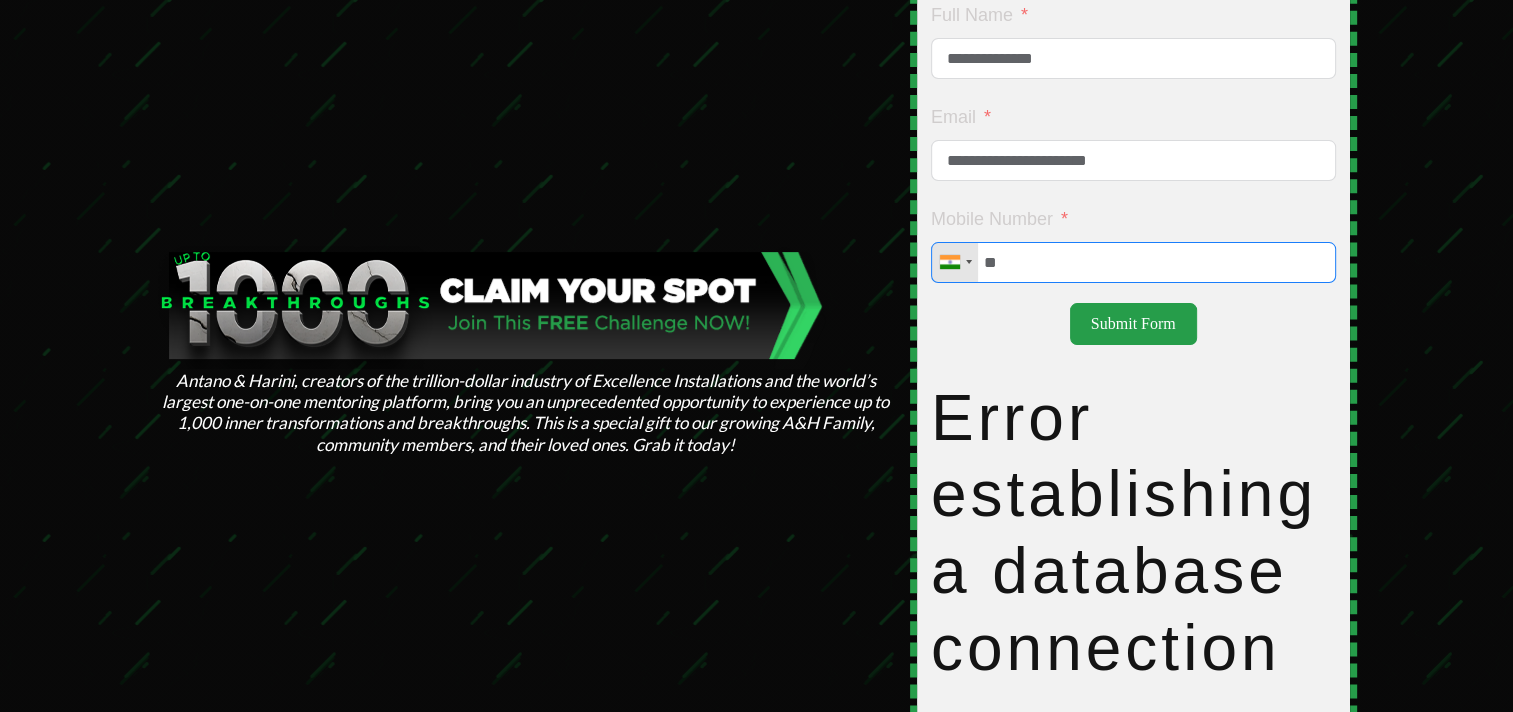 type on "*" 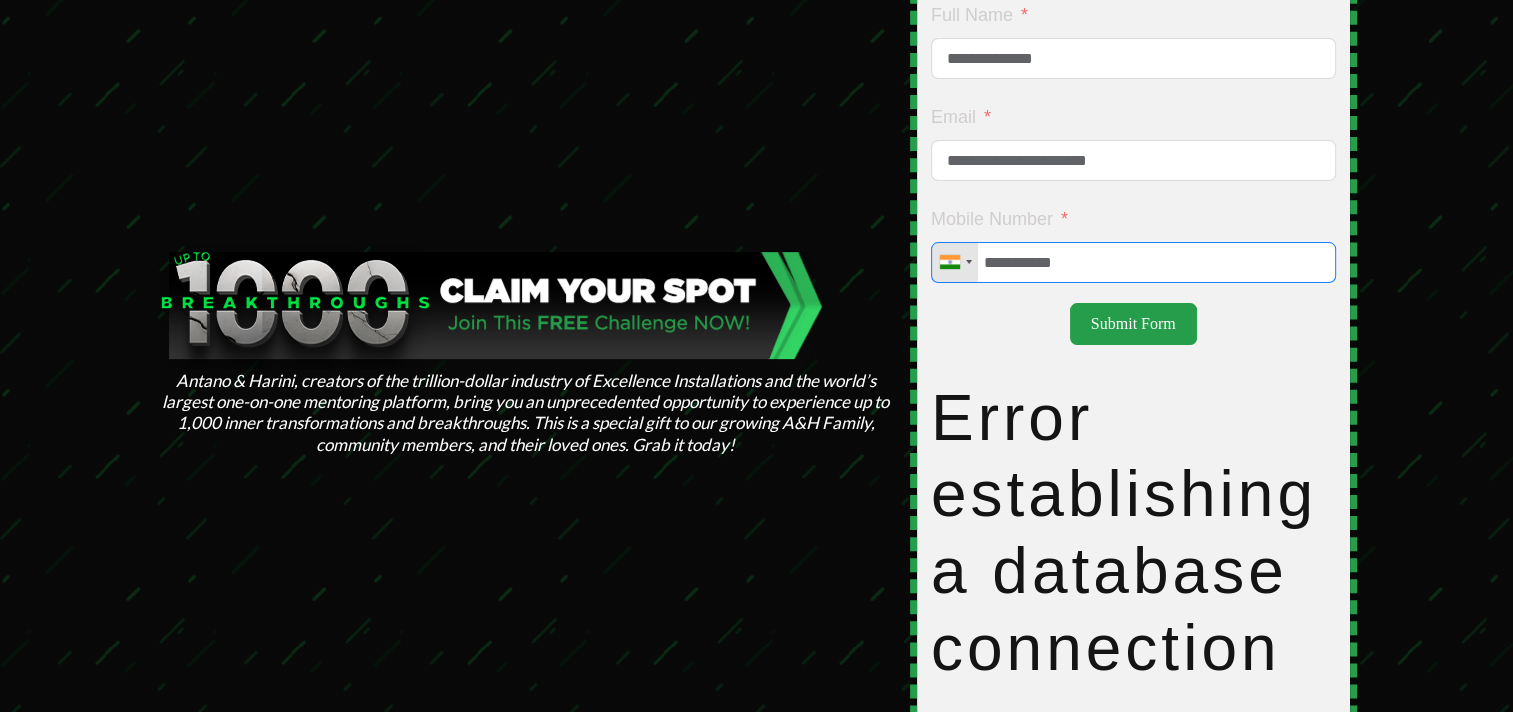 type on "**********" 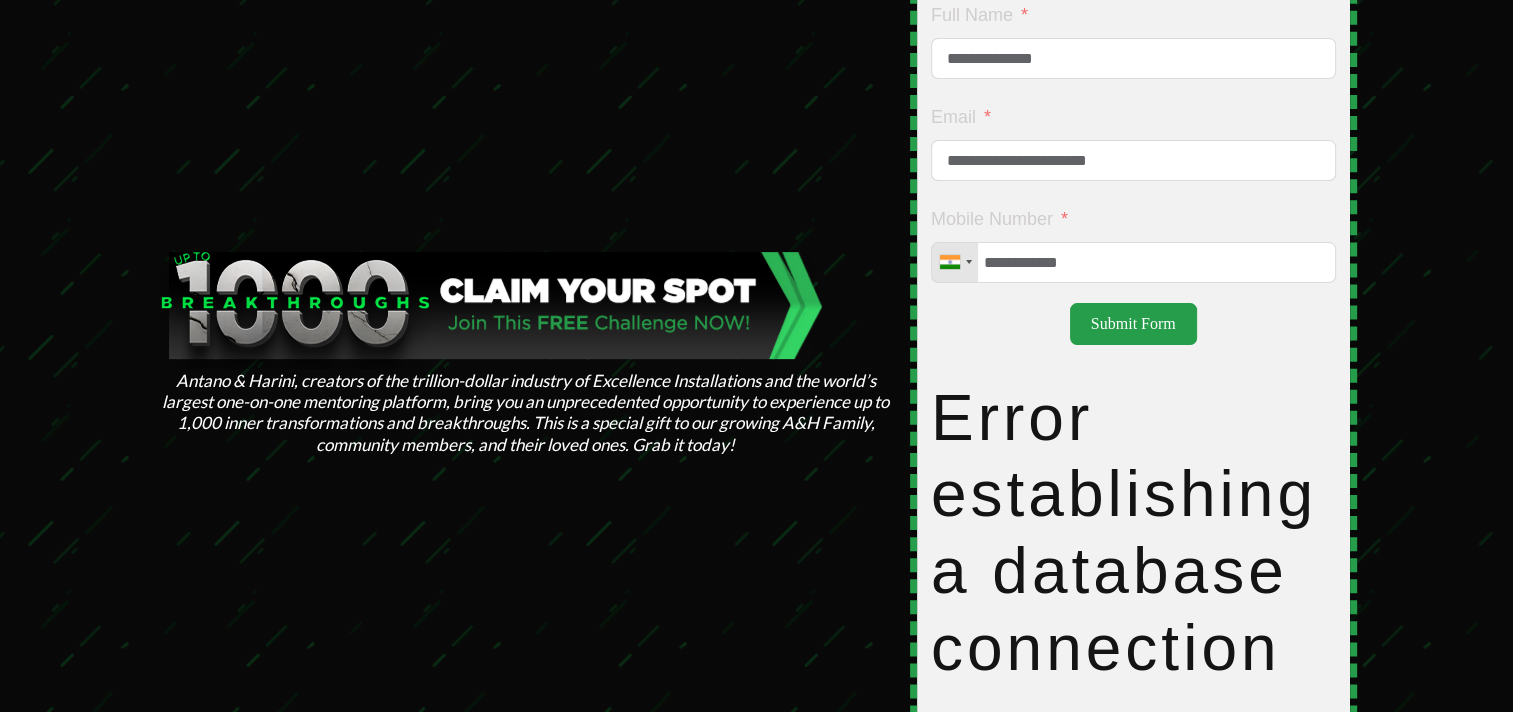 click at bounding box center [756, 553] 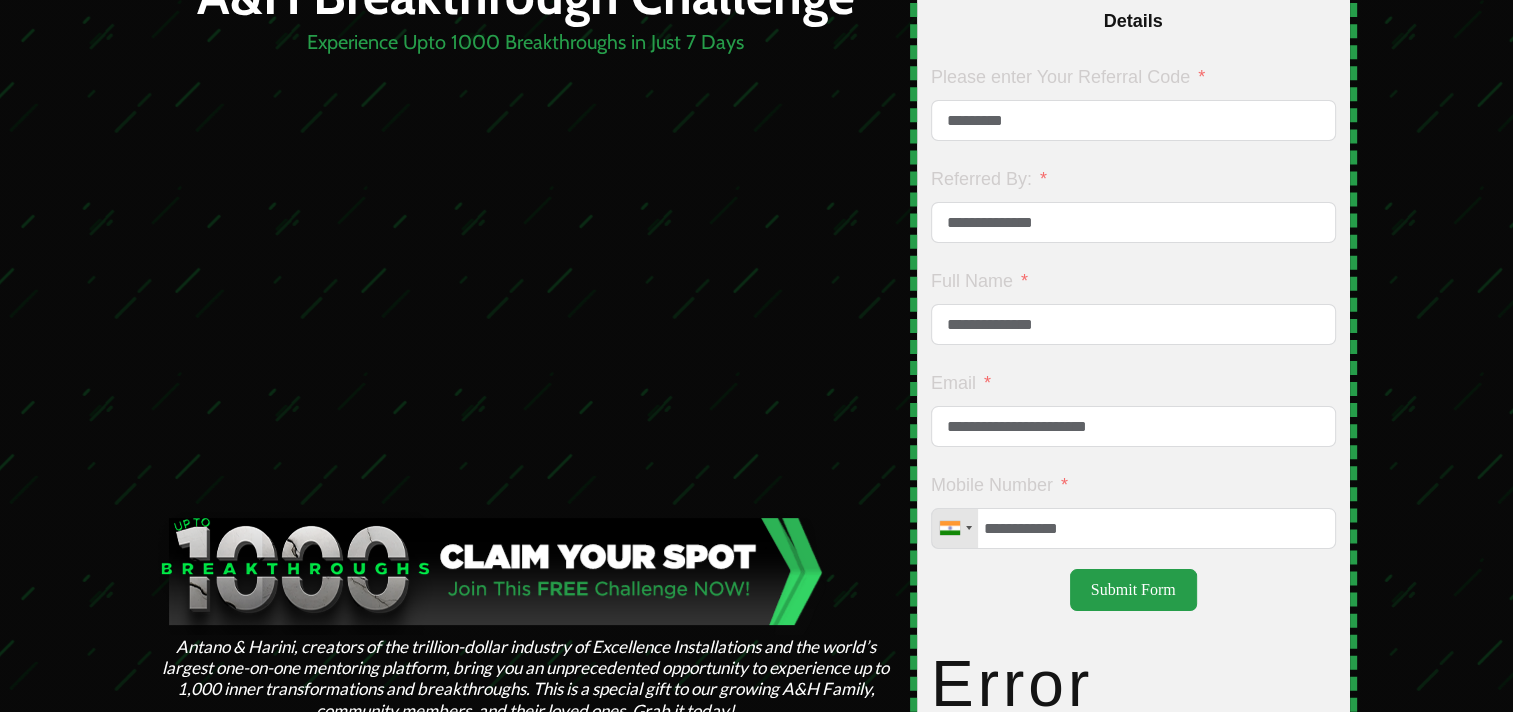 scroll, scrollTop: 190, scrollLeft: 0, axis: vertical 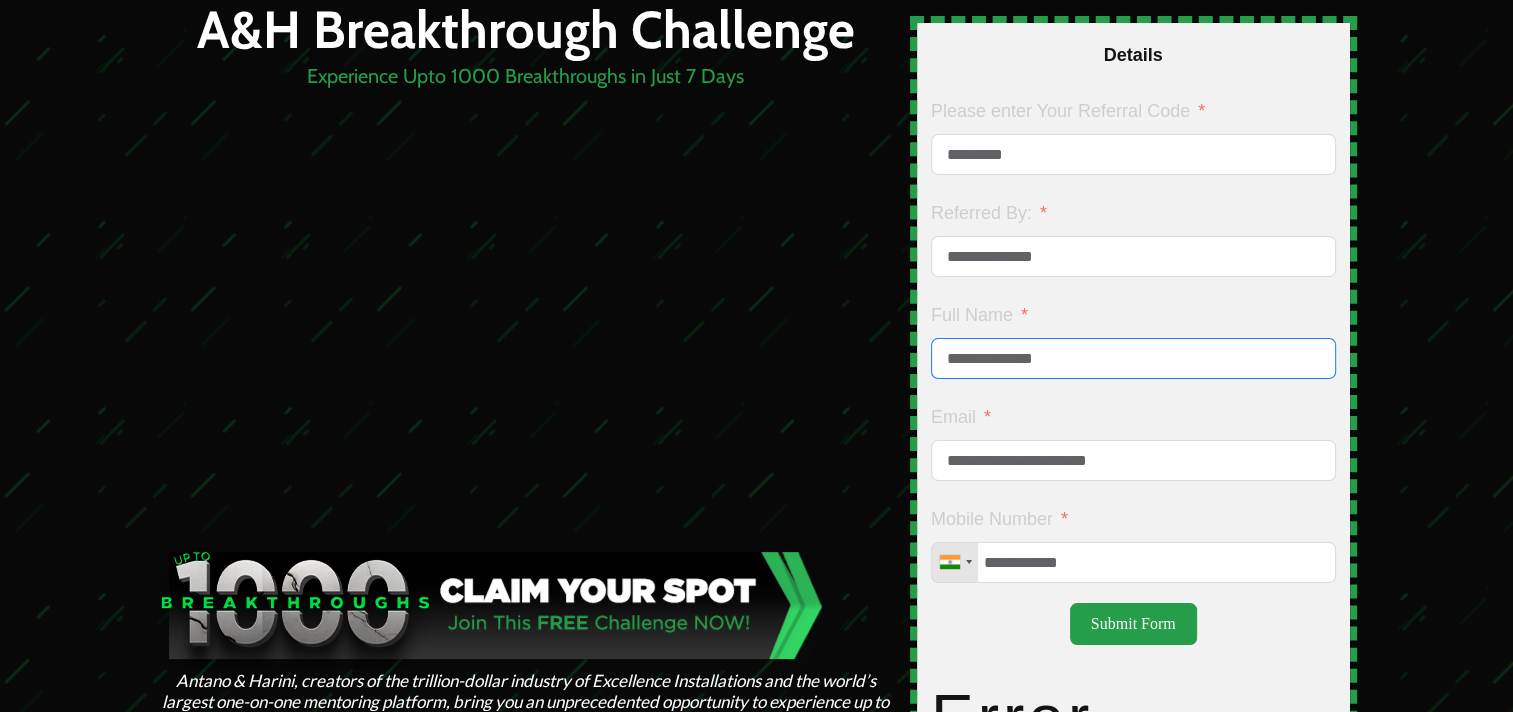 drag, startPoint x: 1066, startPoint y: 368, endPoint x: 940, endPoint y: 370, distance: 126.01587 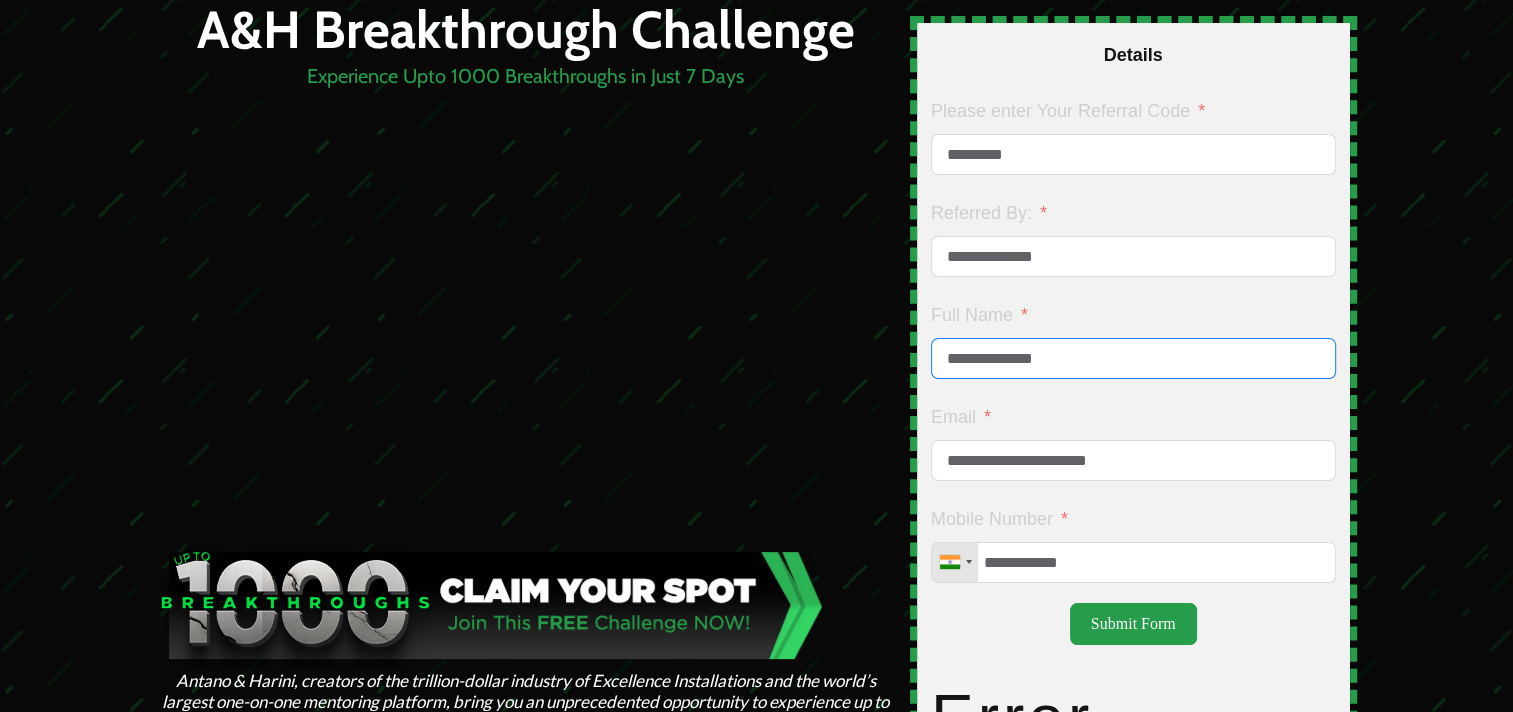 click on "**********" at bounding box center [1133, 358] 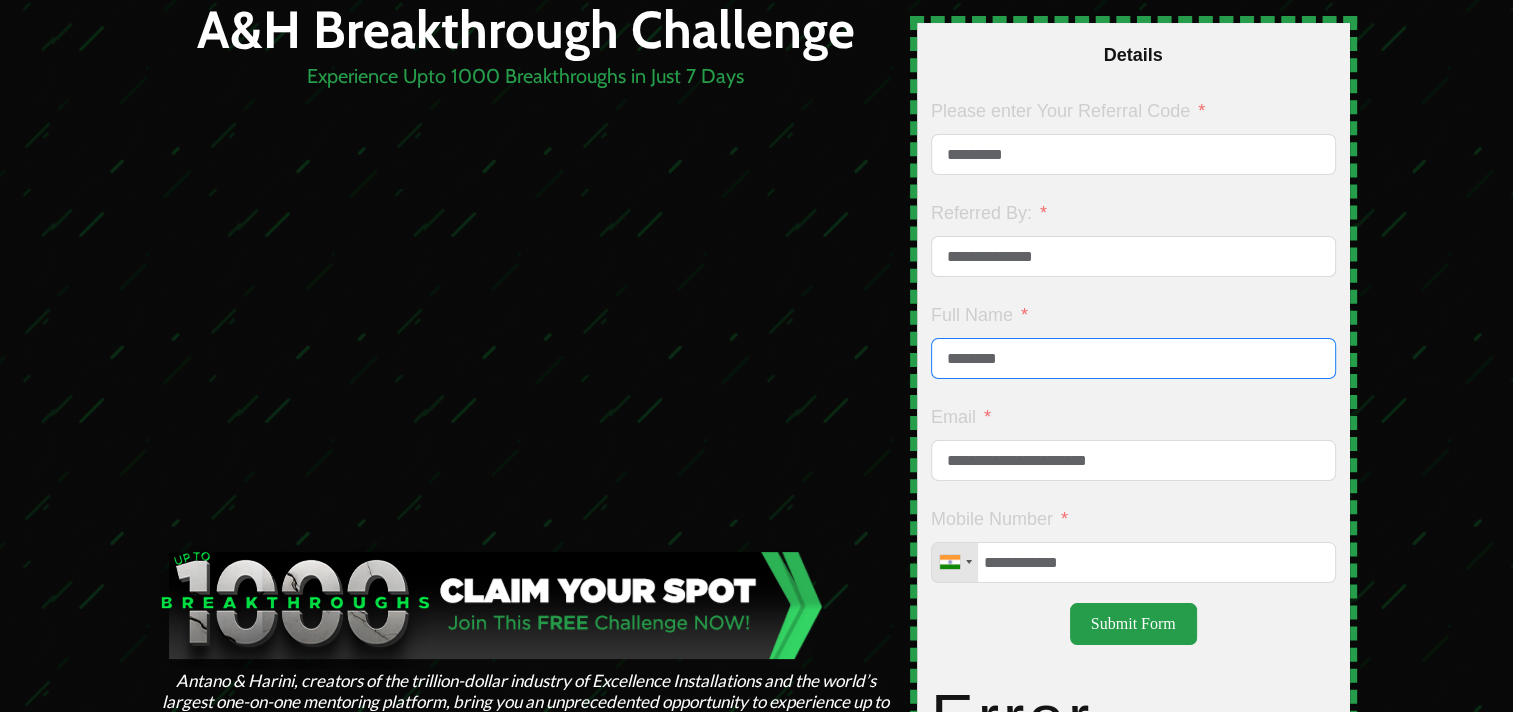 click on "********" at bounding box center [1133, 358] 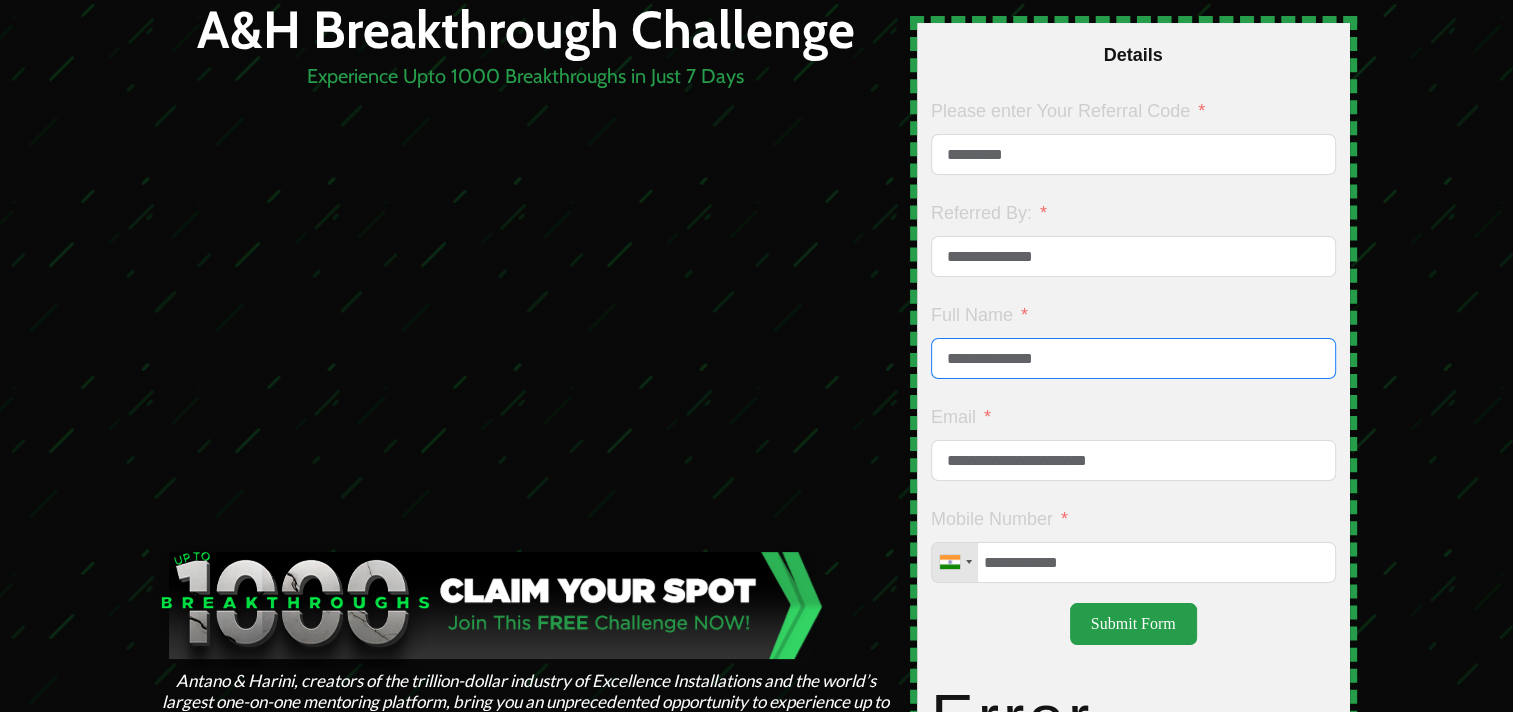 type on "**********" 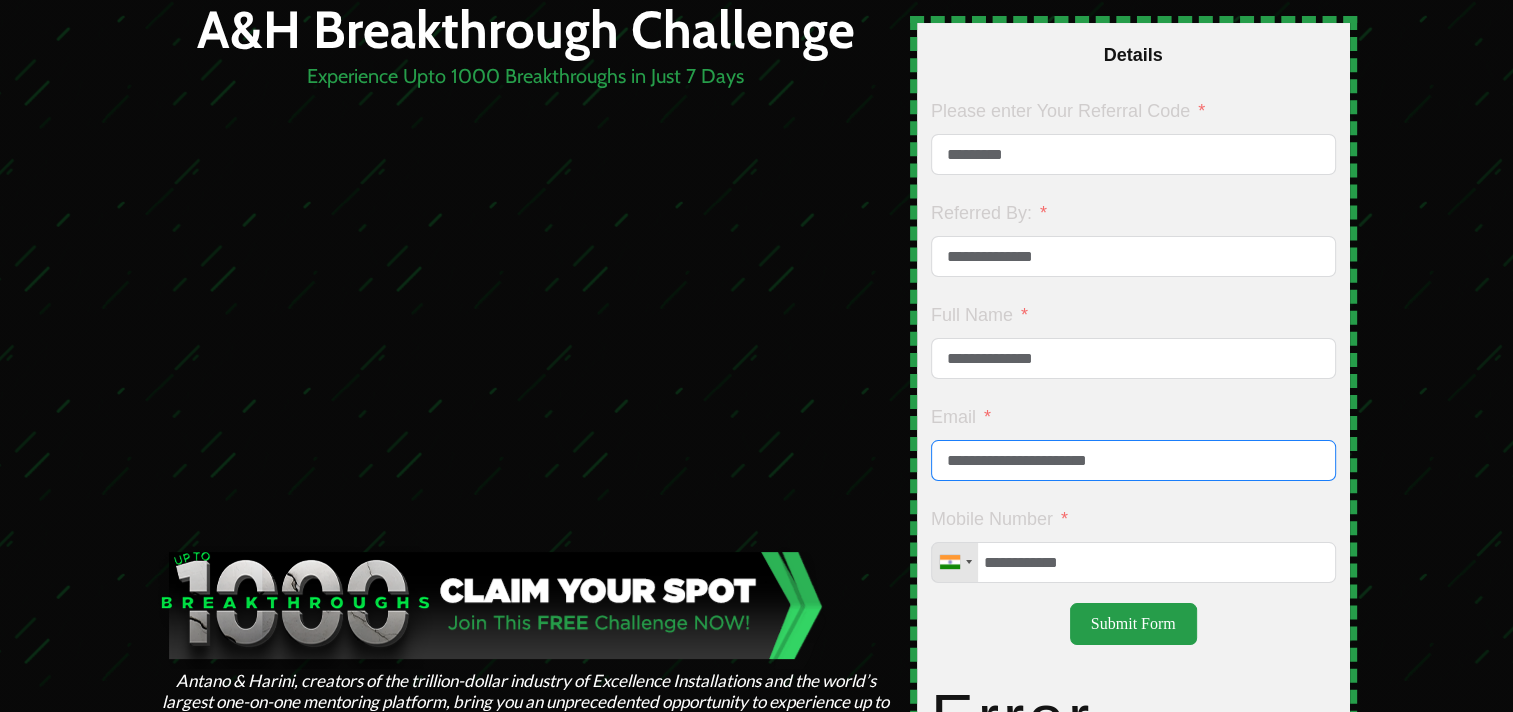 click on "**********" at bounding box center [1133, 460] 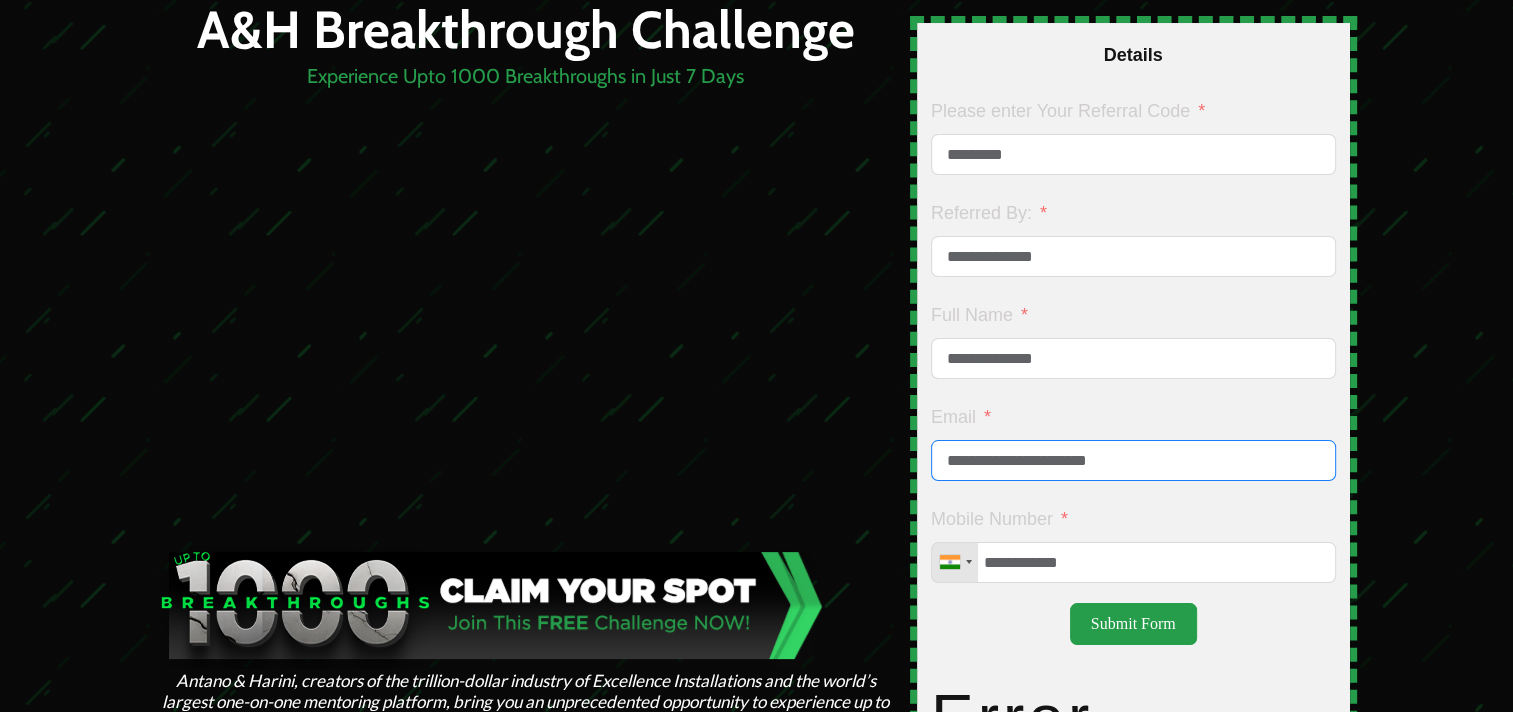 drag, startPoint x: 1137, startPoint y: 476, endPoint x: 953, endPoint y: 475, distance: 184.00272 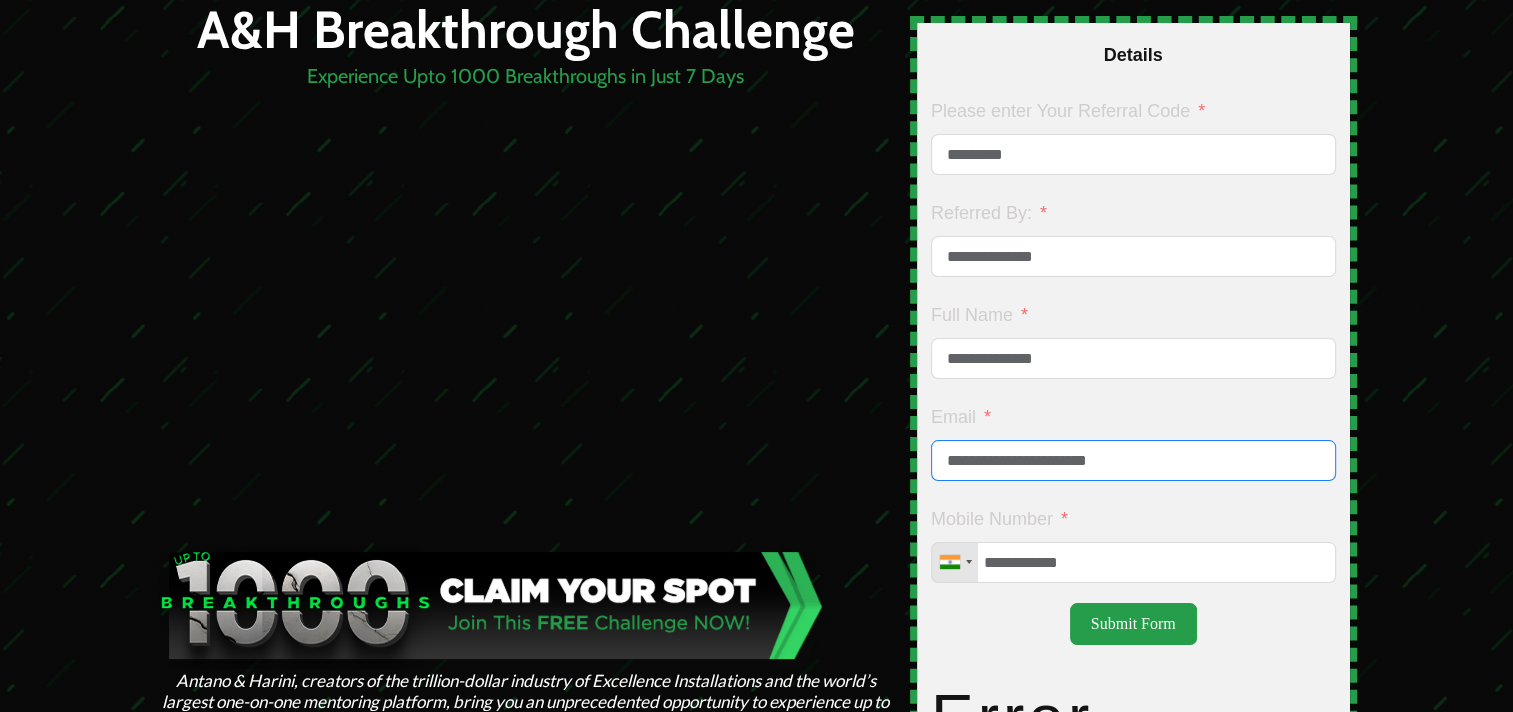 click on "**********" at bounding box center [1133, 460] 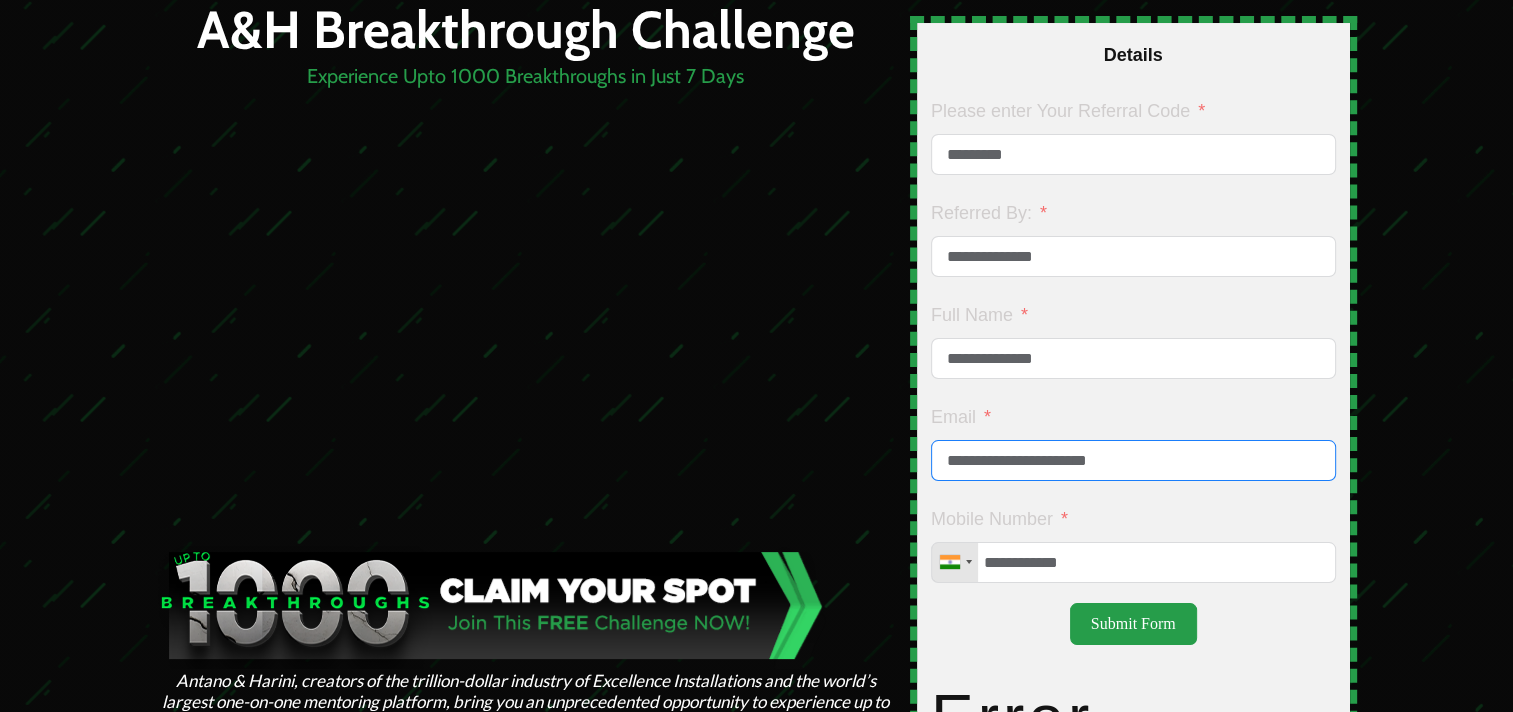 type on "*" 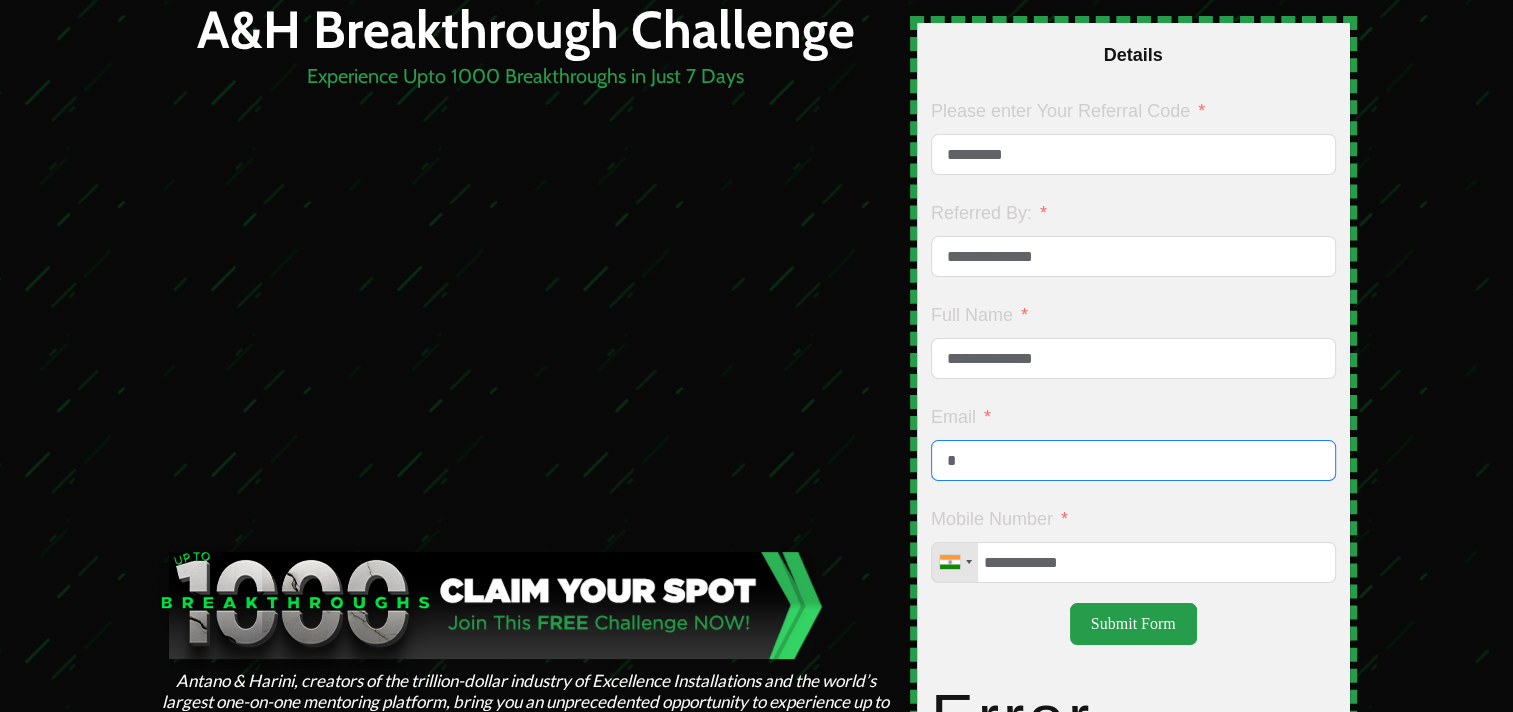 type on "**********" 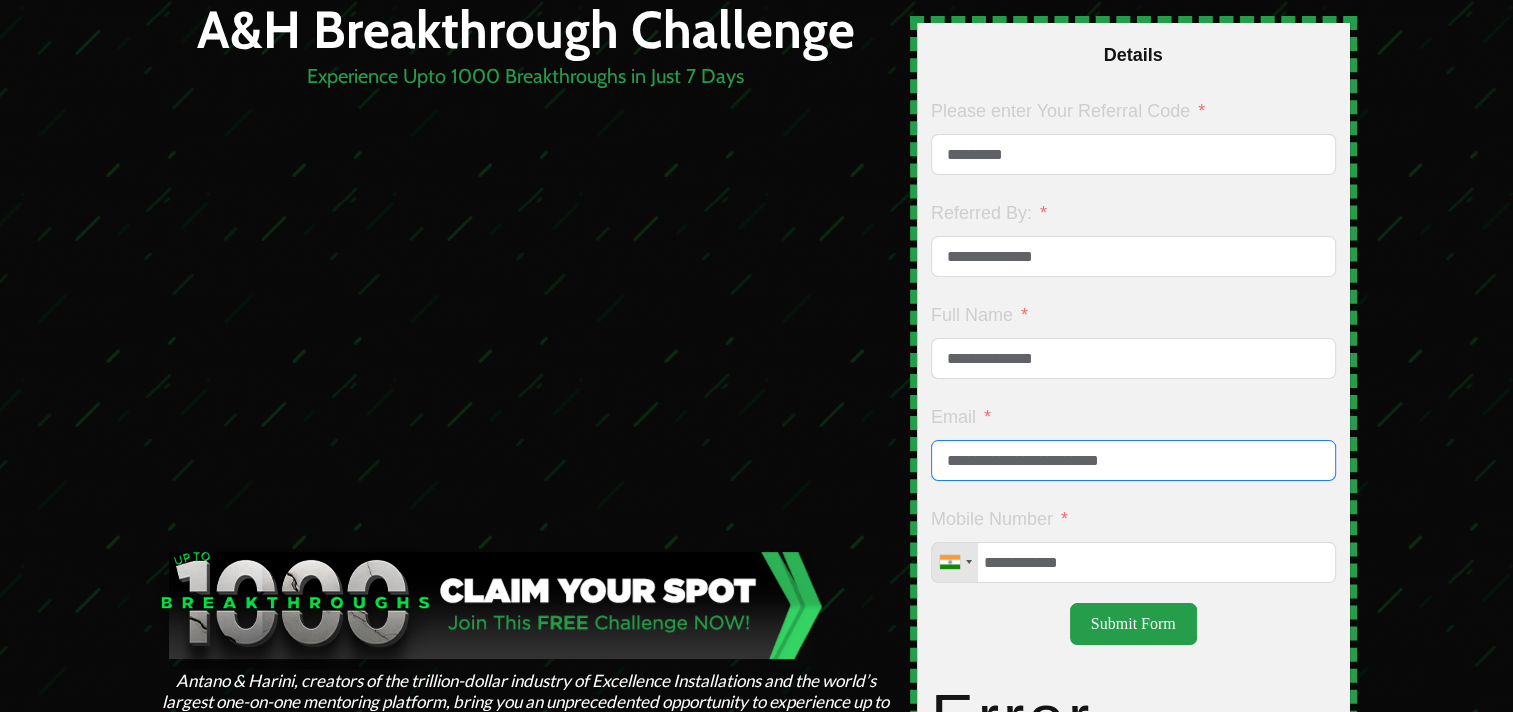 scroll, scrollTop: 290, scrollLeft: 0, axis: vertical 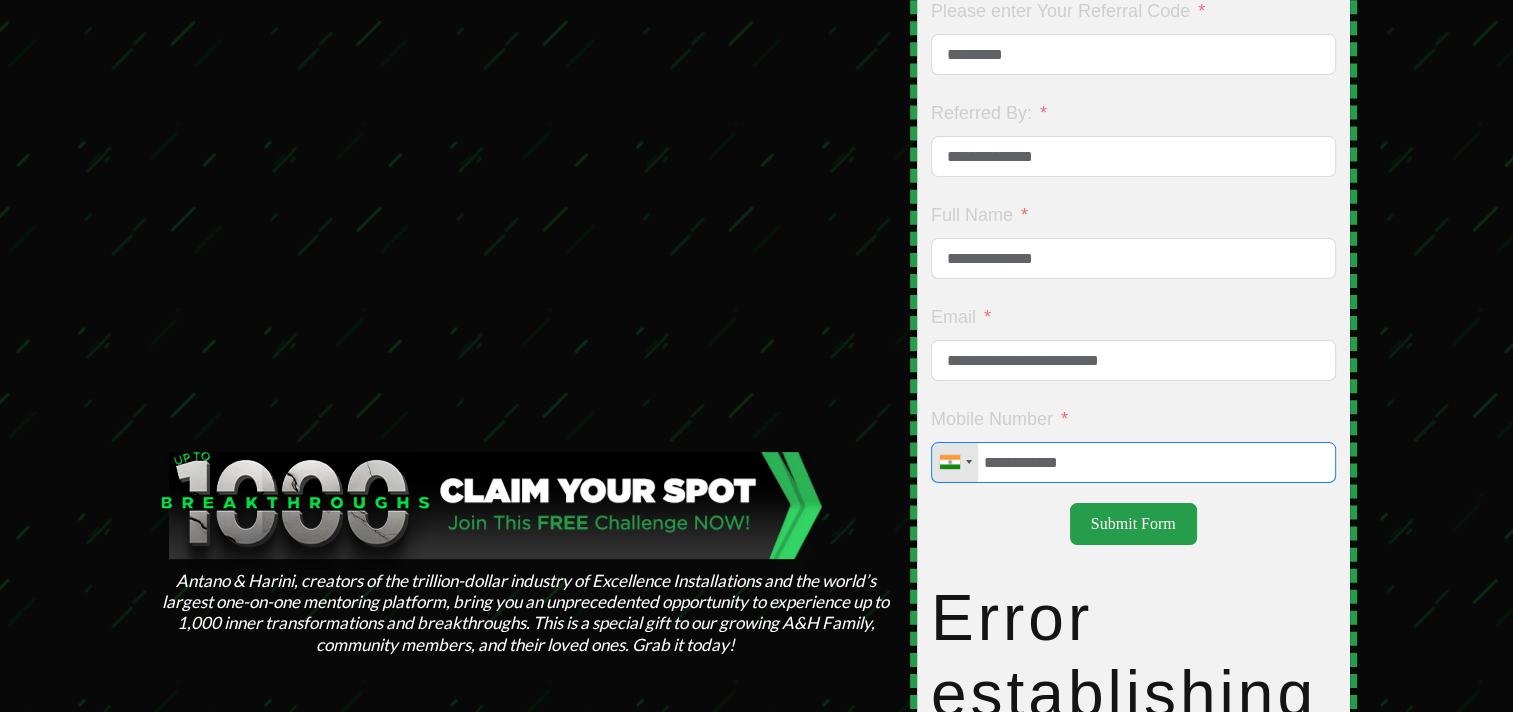 drag, startPoint x: 1104, startPoint y: 492, endPoint x: 986, endPoint y: 491, distance: 118.004234 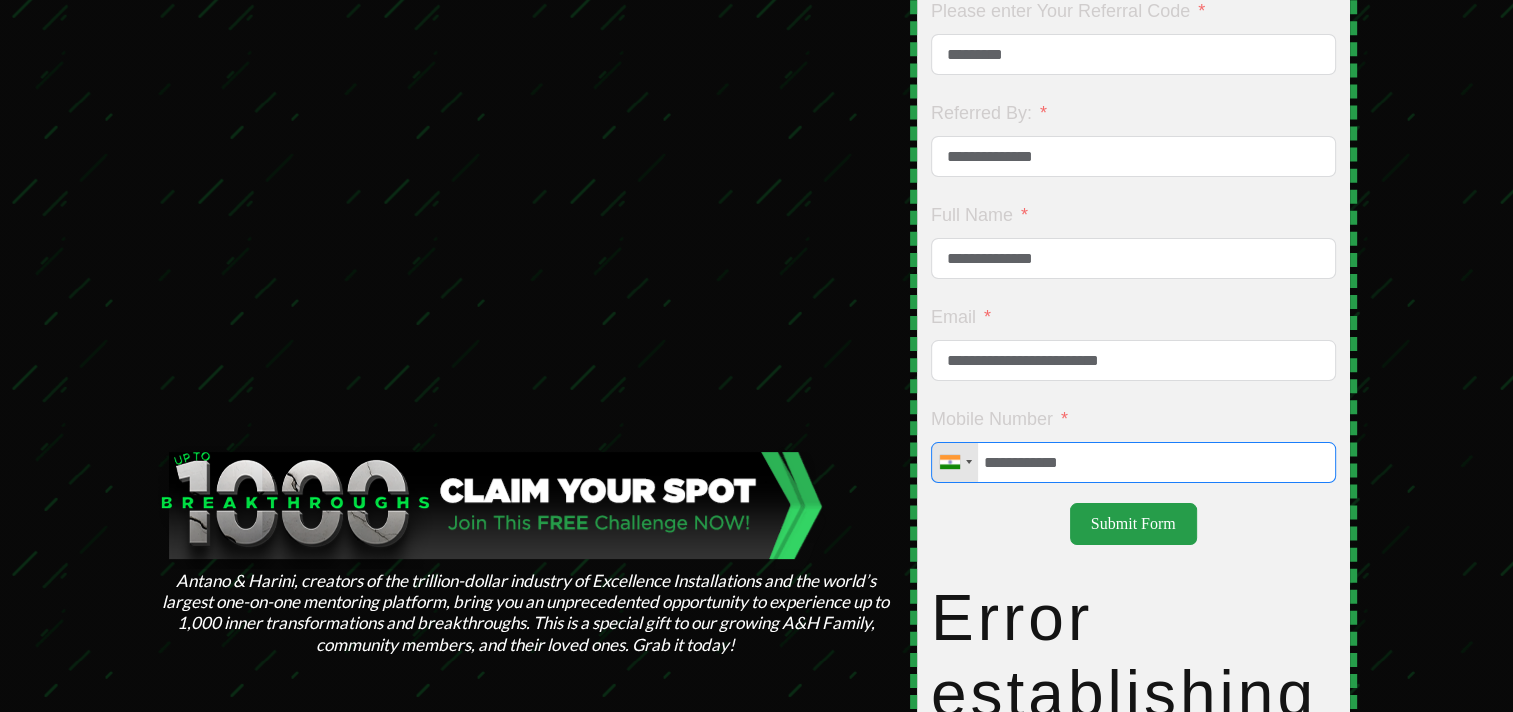 click on "United States +1 United Kingdom +44 Afghanistan (‫افغانستان‬‎) +93 Albania (Shqipëri) +355 Algeria (‫الجزائر‬‎) +213 American Samoa +1 Andorra +376 Angola +244 Anguilla +1 Antigua and Barbuda +1 Argentina +54 Armenia (Հայաստան) +374 Aruba +297 Ascension Island +247 Australia +61 Austria (Österreich) +43 Azerbaijan (Azərbaycan) +994 Bahamas +1 Bahrain (‫البحرين‬‎) +973 Bangladesh (বাংলাদেশ) +880 Barbados +1 Belarus (Беларусь) +375 Belgium (België) +32 Belize +501 Benin (Bénin) +229 Bermuda +1 Bhutan (འབྲུག) +975 Bolivia +591 Bosnia and Herzegovina (Босна и Херцеговина) +387 Botswana +267 Brazil (Brasil) +55 British Indian Ocean Territory +246 British Virgin Islands +1 Brunei +673 Bulgaria (България) +359 Burkina Faso +226 Burundi (Uburundi) +257 Cambodia (កម្ពុជា) +855 Cameroon (Cameroun) +237 Canada +1 Cape Verde (Kabu Verdi) +238 Caribbean Netherlands +599 Cayman Islands +1 +236 +235" at bounding box center [1133, 462] 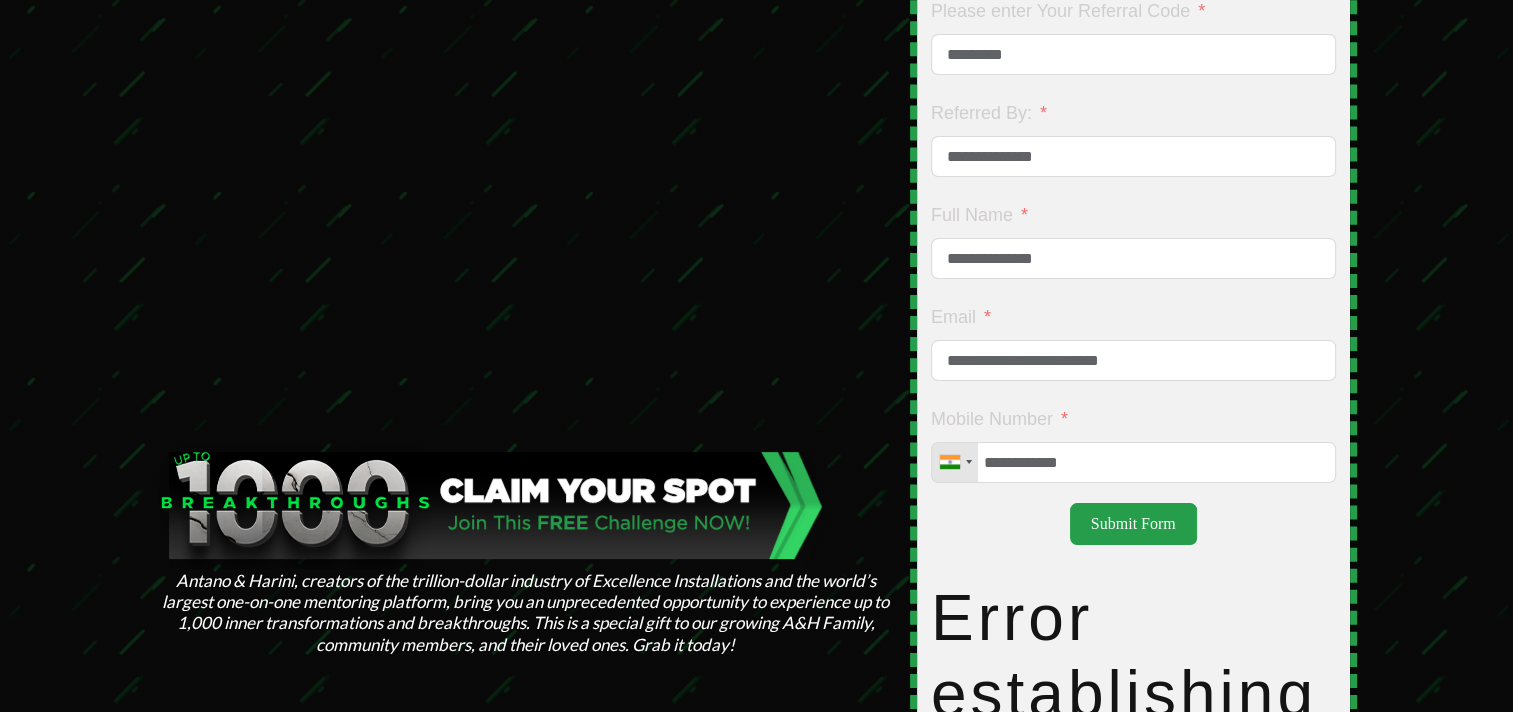 click on "Submit Form" at bounding box center (1133, 524) 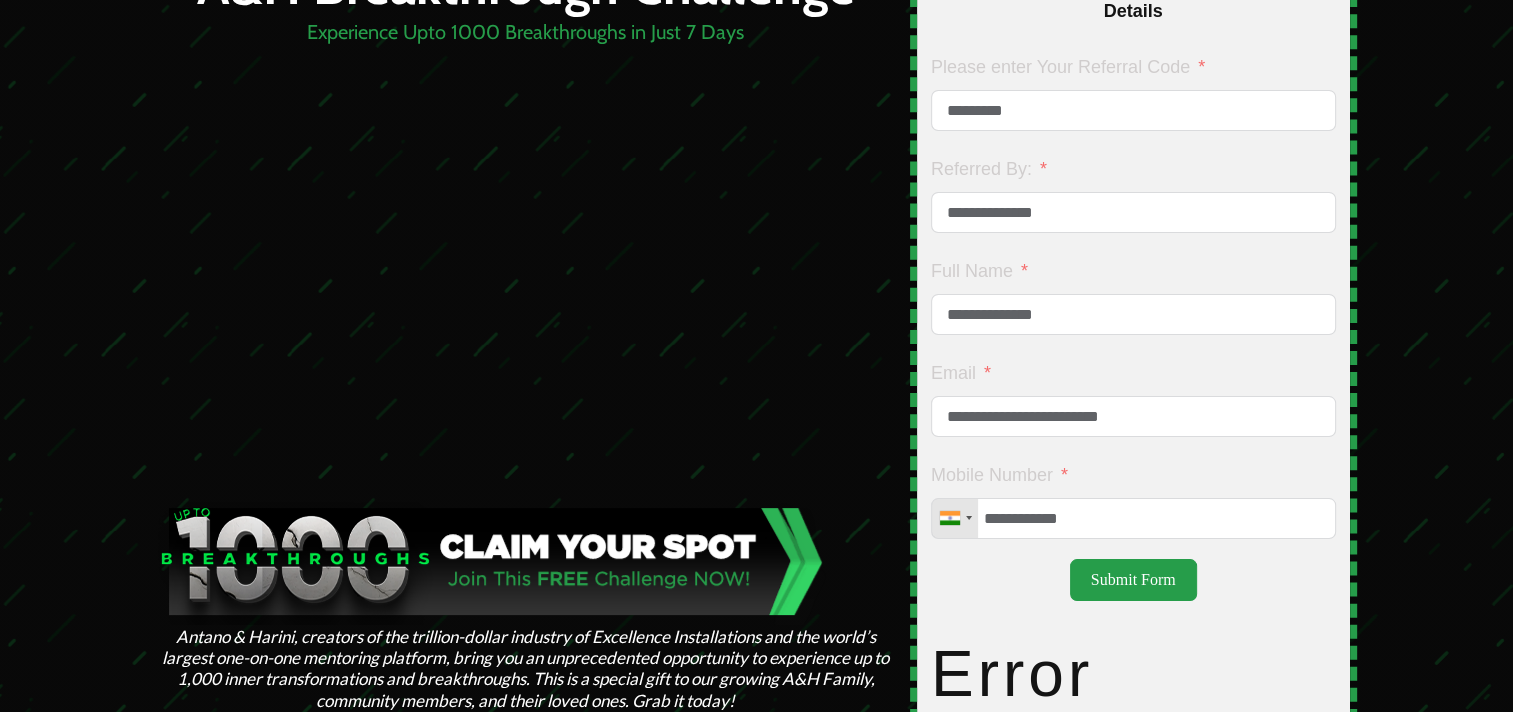 scroll, scrollTop: 200, scrollLeft: 0, axis: vertical 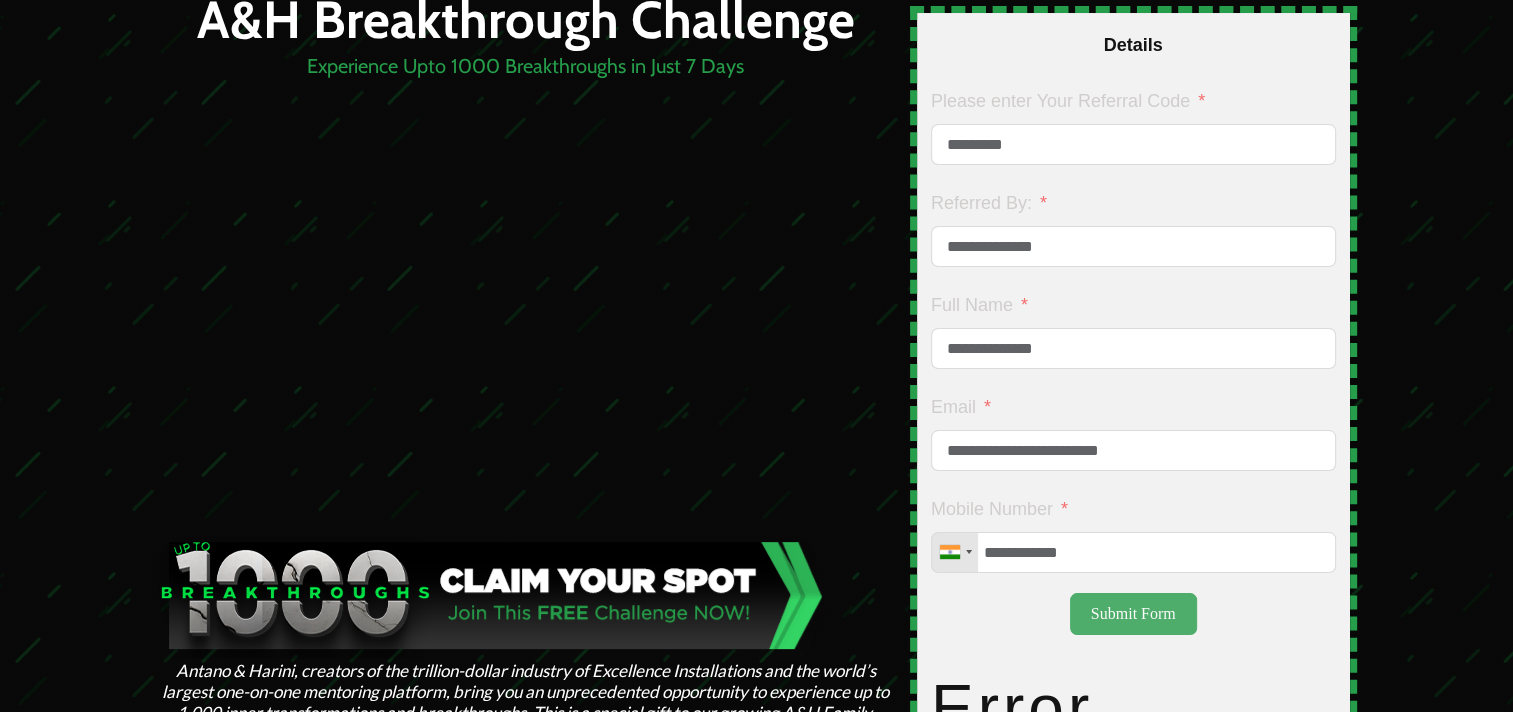 click on "Submit Form" at bounding box center (1133, 614) 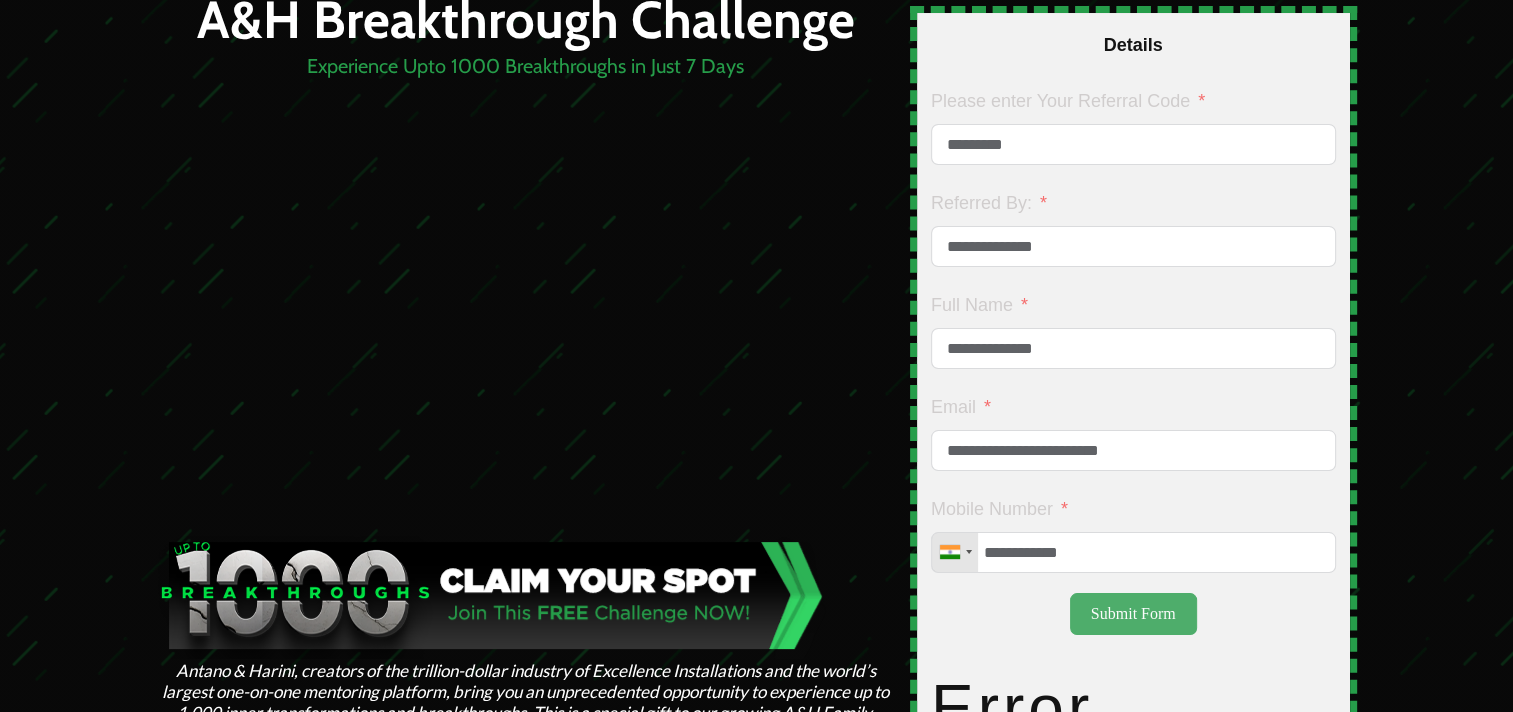 type on "**********" 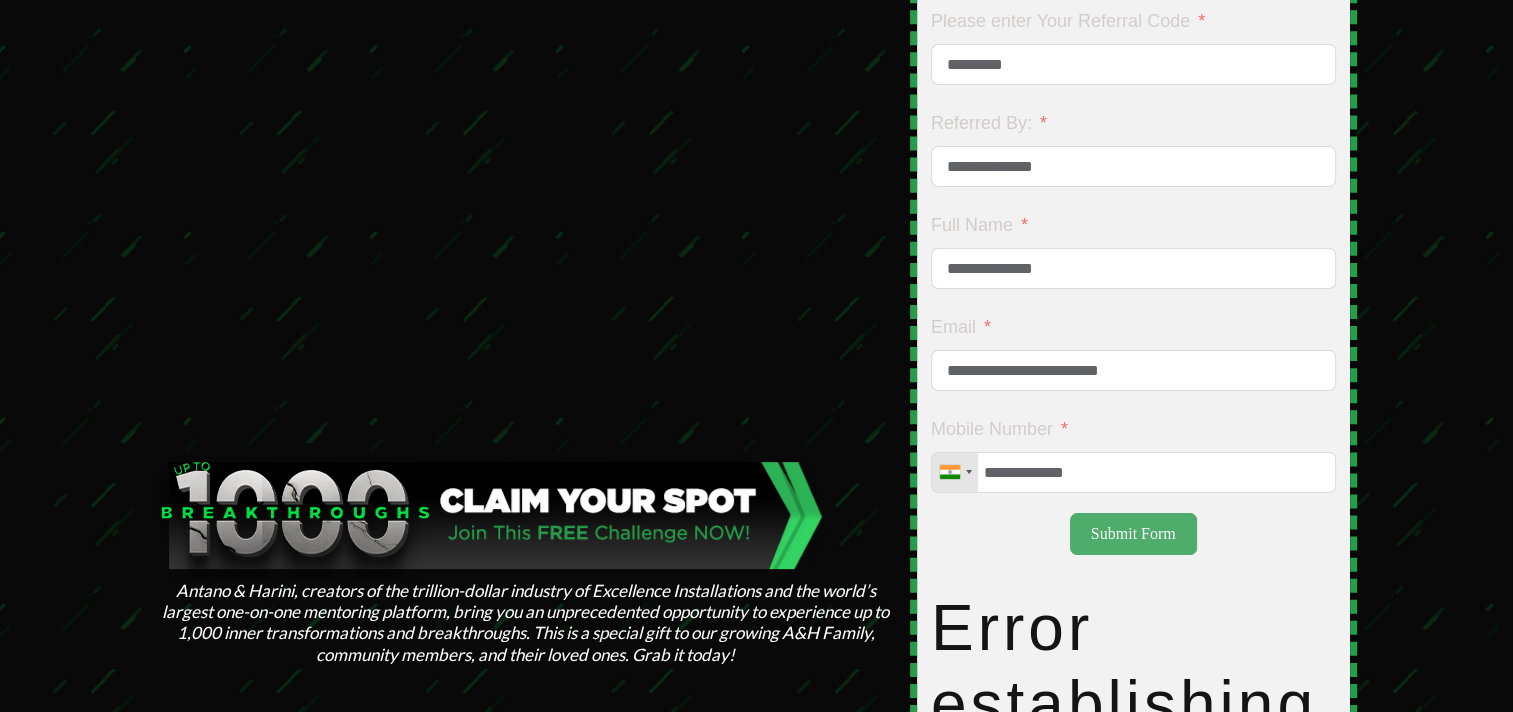scroll, scrollTop: 290, scrollLeft: 0, axis: vertical 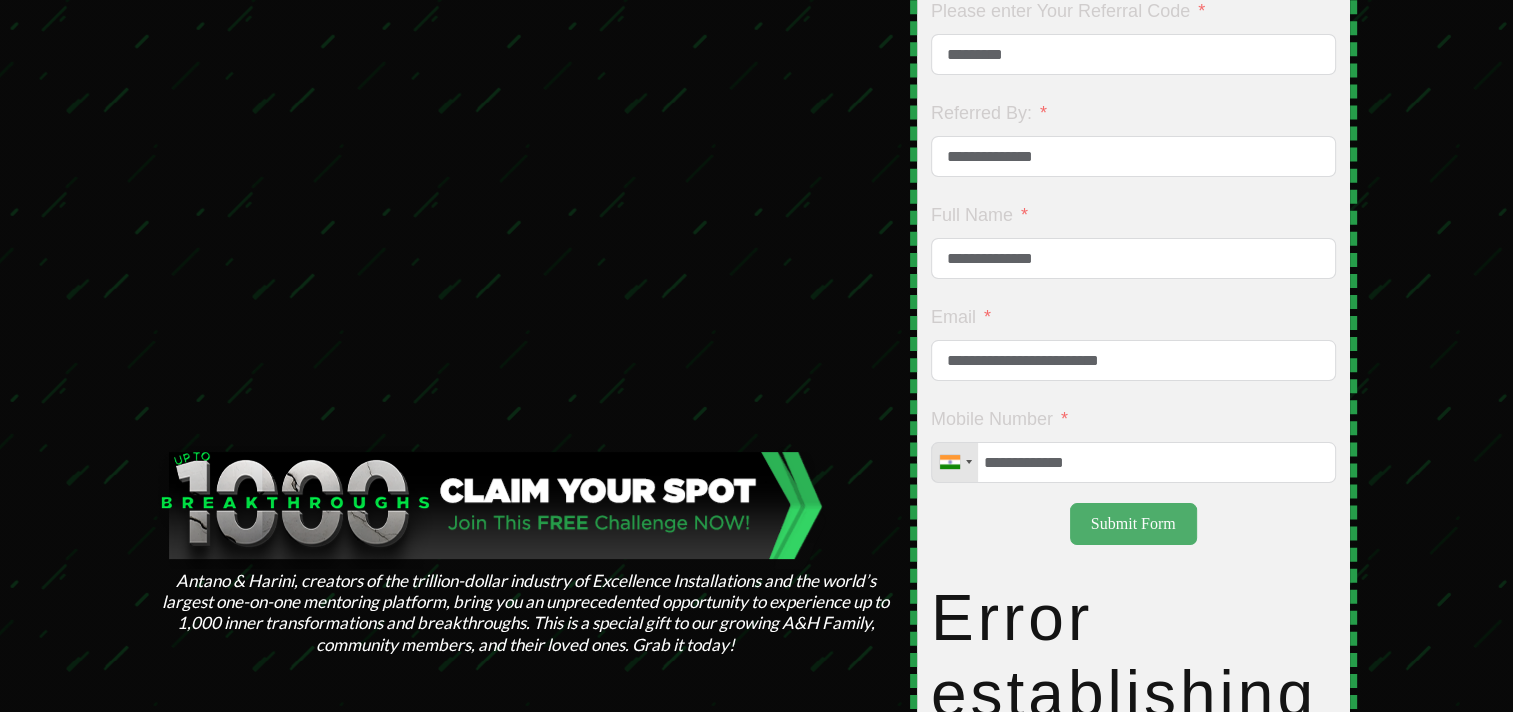 click on "Submit Form" at bounding box center (1133, 524) 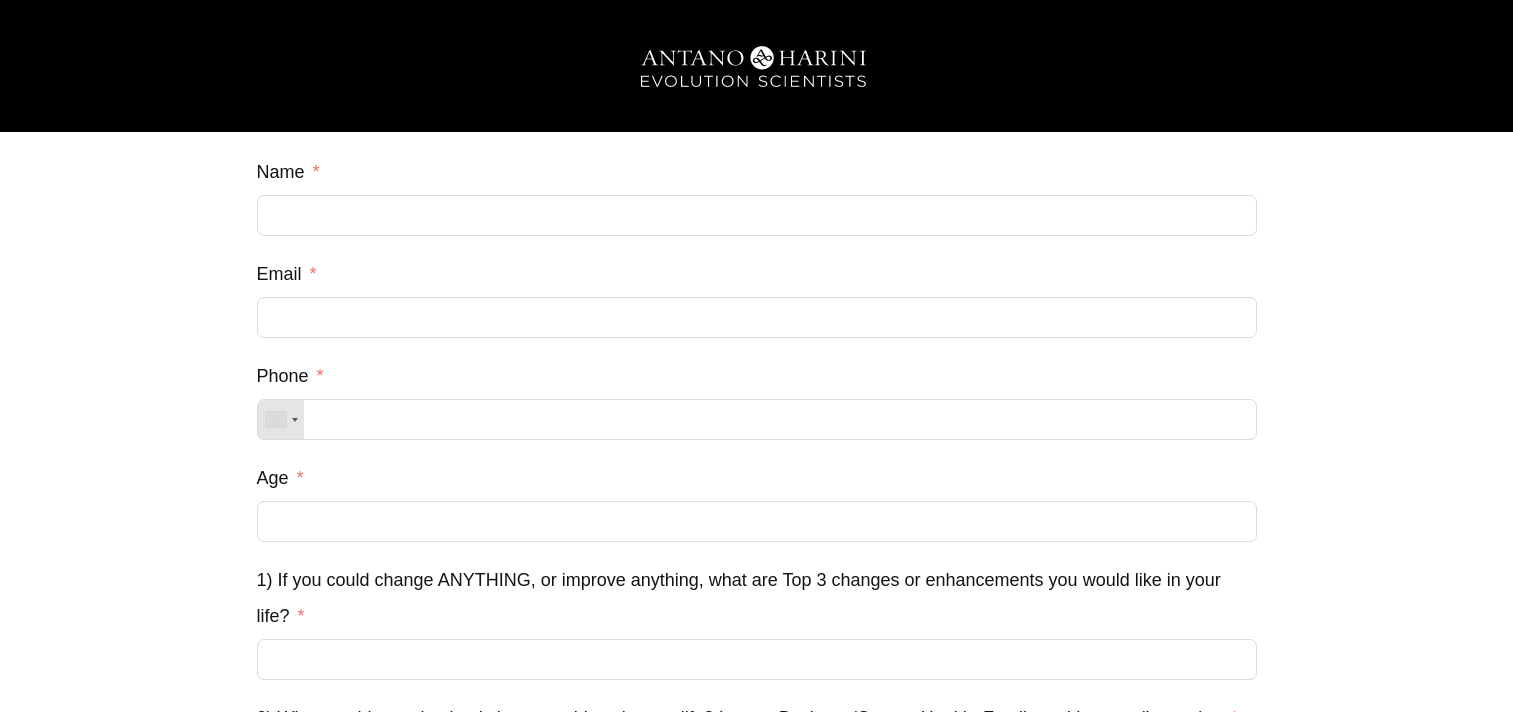scroll, scrollTop: 0, scrollLeft: 0, axis: both 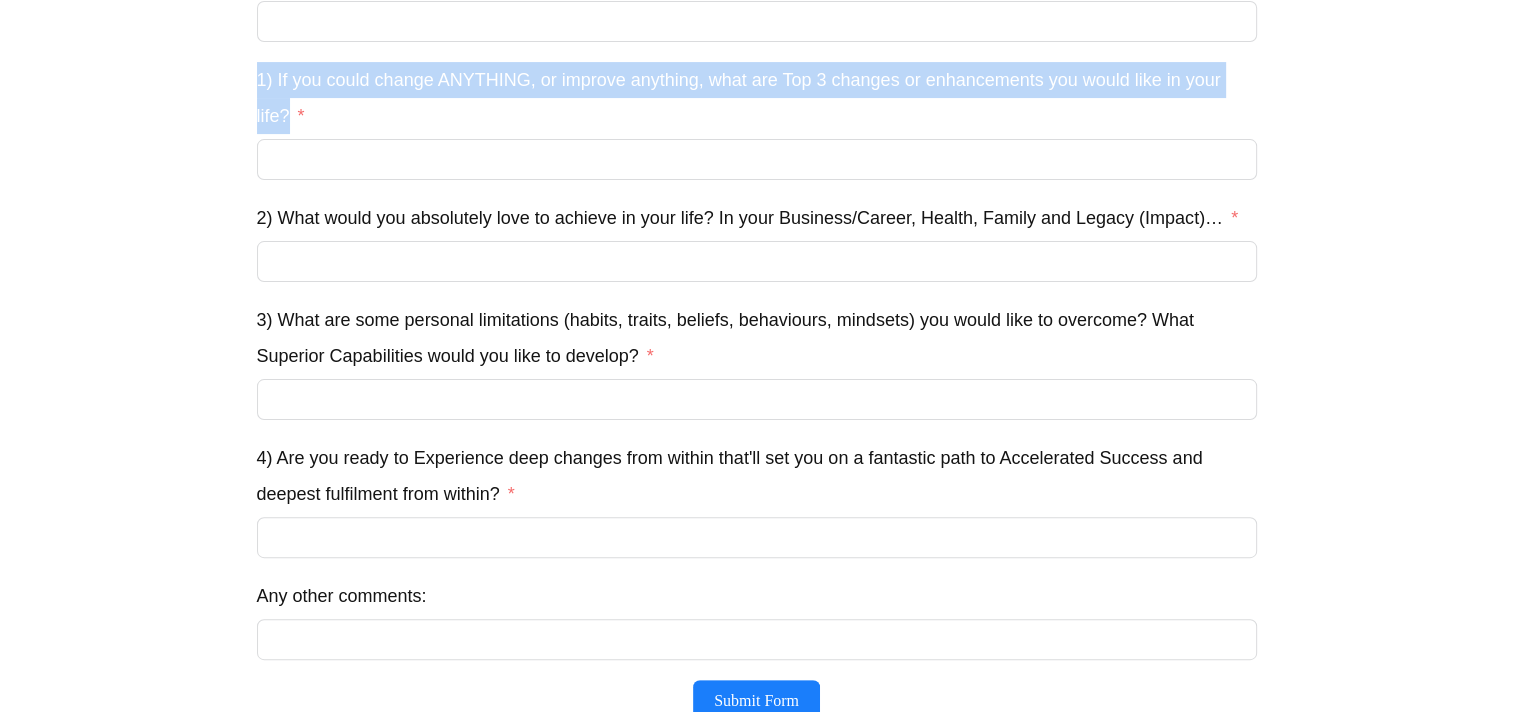 drag, startPoint x: 335, startPoint y: 129, endPoint x: 232, endPoint y: 99, distance: 107.28001 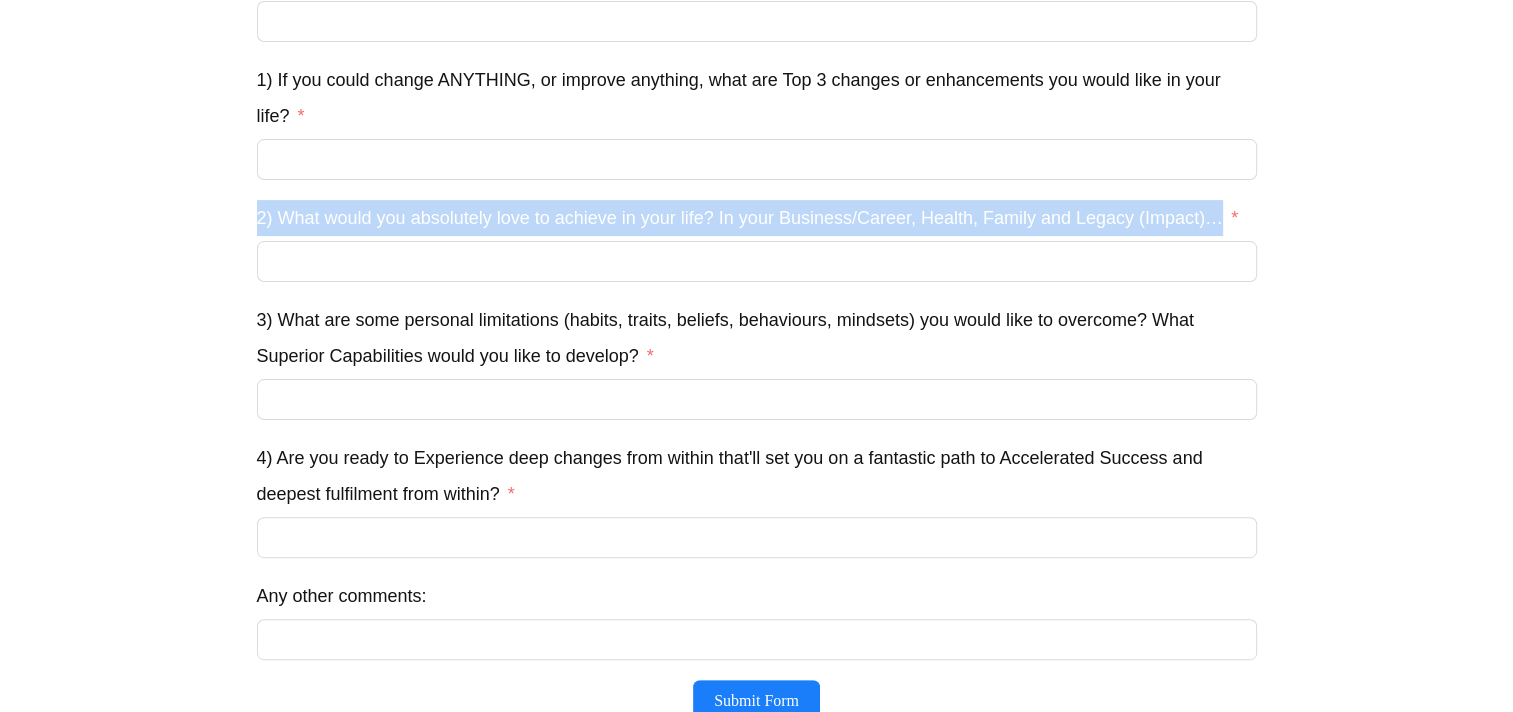 drag, startPoint x: 1249, startPoint y: 239, endPoint x: 244, endPoint y: 217, distance: 1005.2408 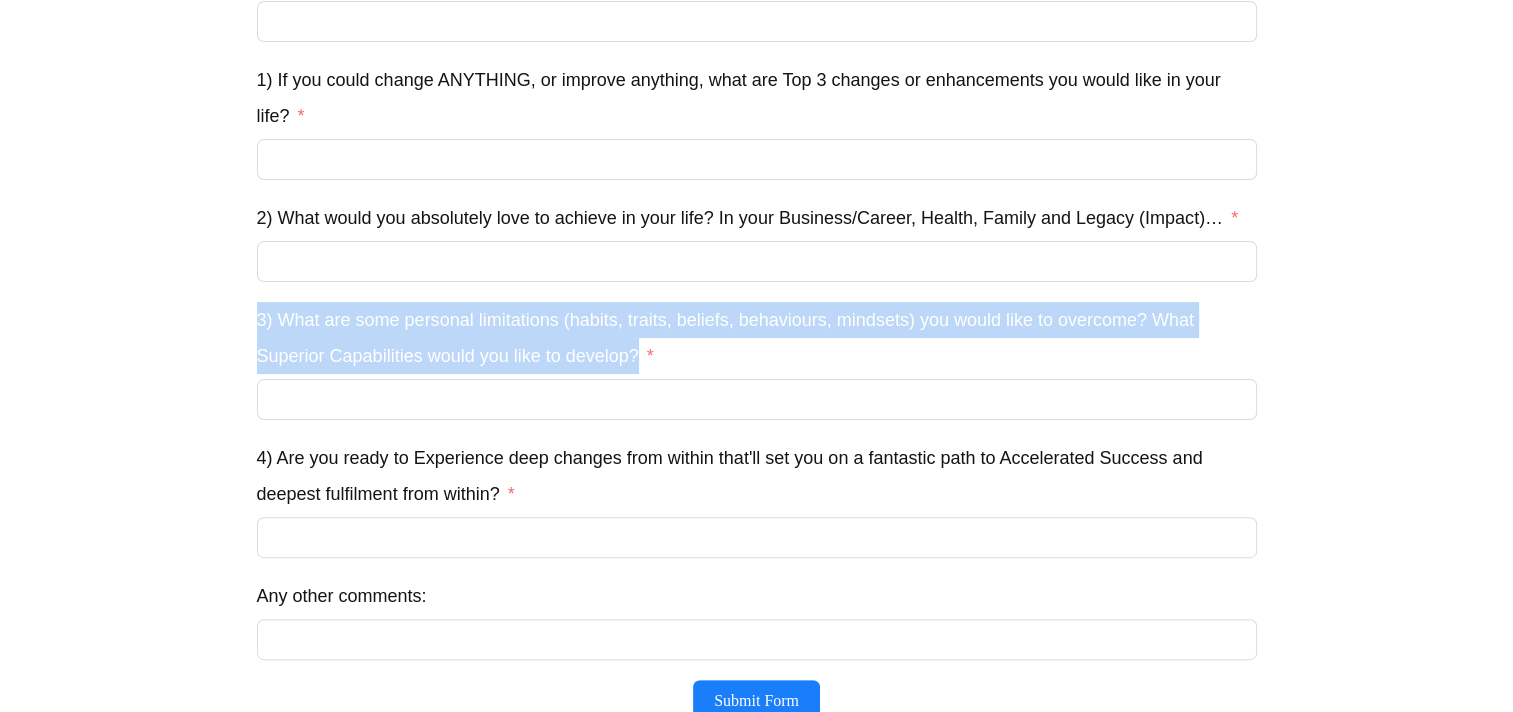 drag, startPoint x: 656, startPoint y: 380, endPoint x: 224, endPoint y: 332, distance: 434.65848 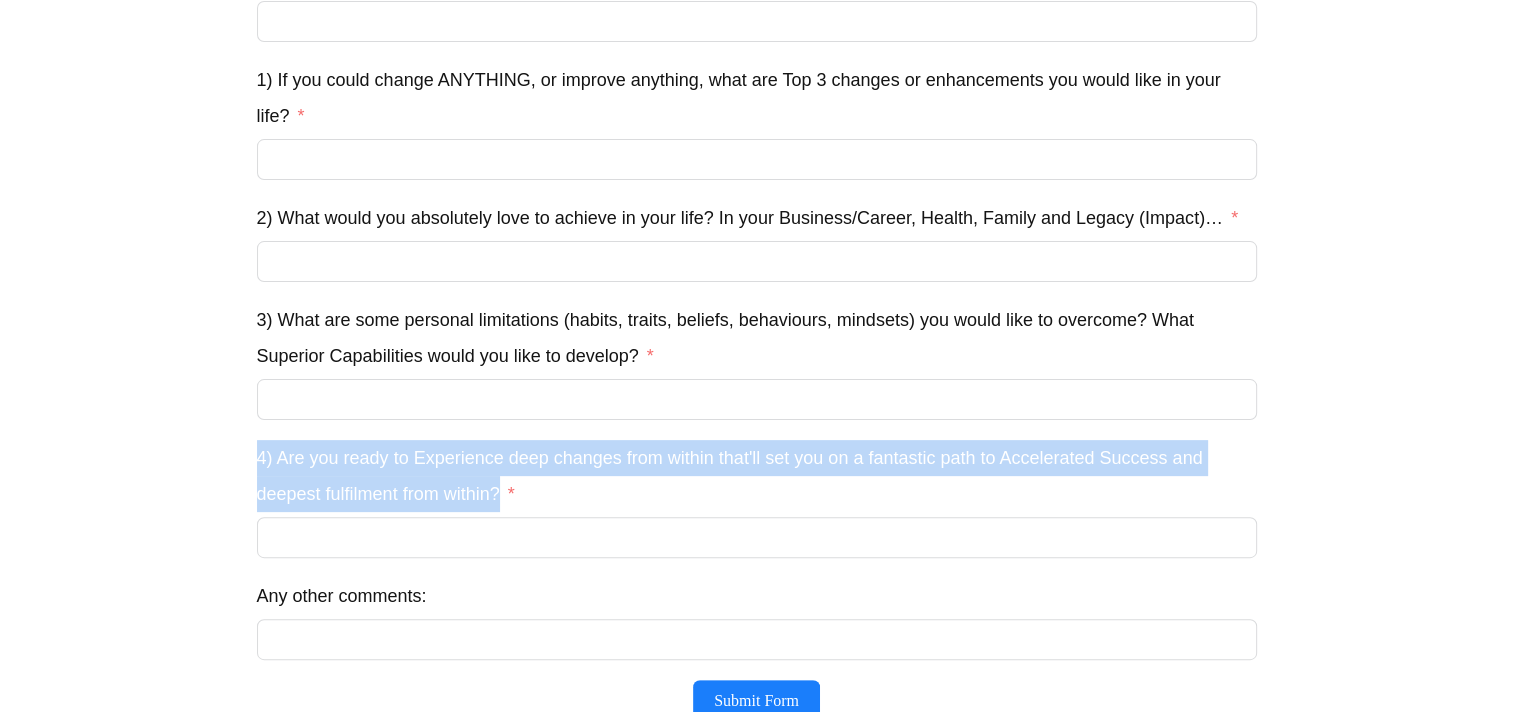 drag, startPoint x: 597, startPoint y: 531, endPoint x: 214, endPoint y: 494, distance: 384.78305 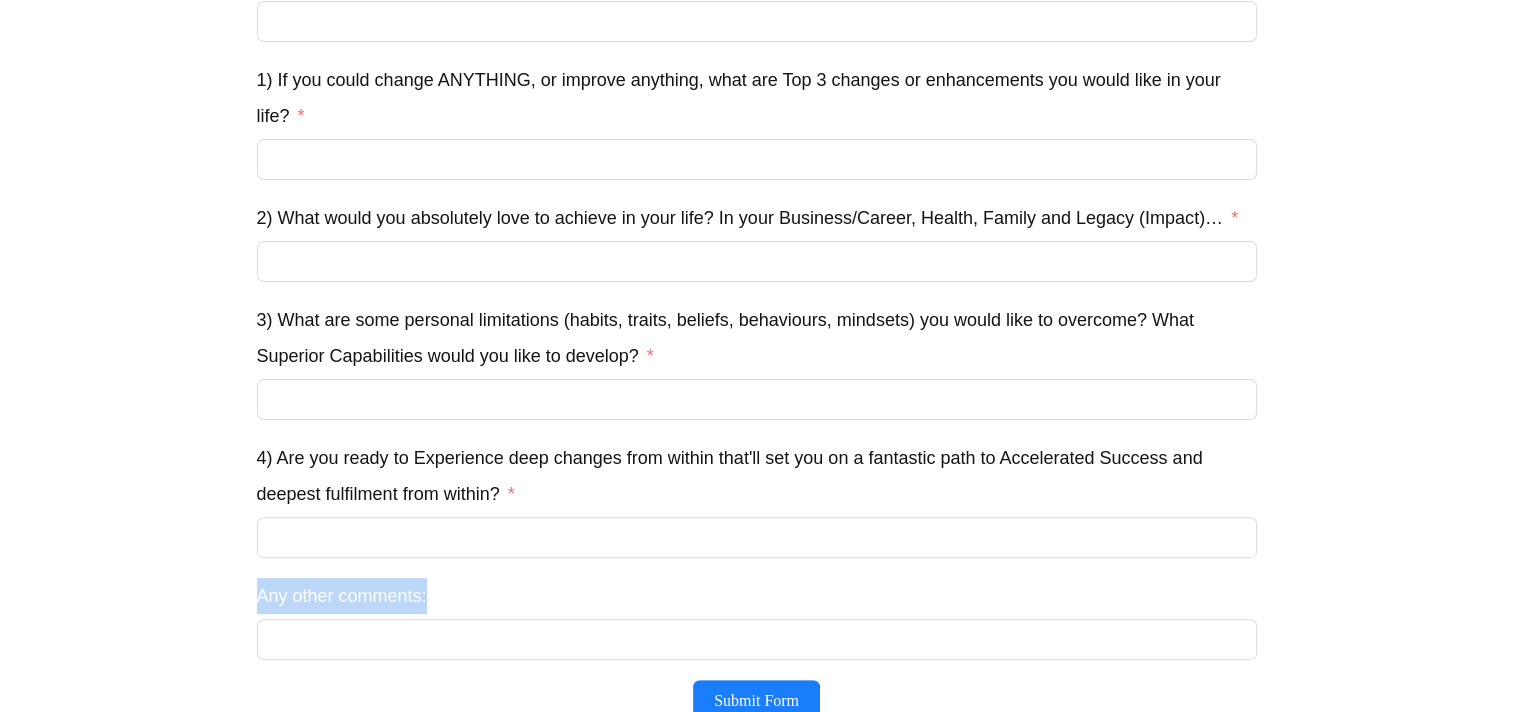 drag, startPoint x: 466, startPoint y: 620, endPoint x: 248, endPoint y: 634, distance: 218.44908 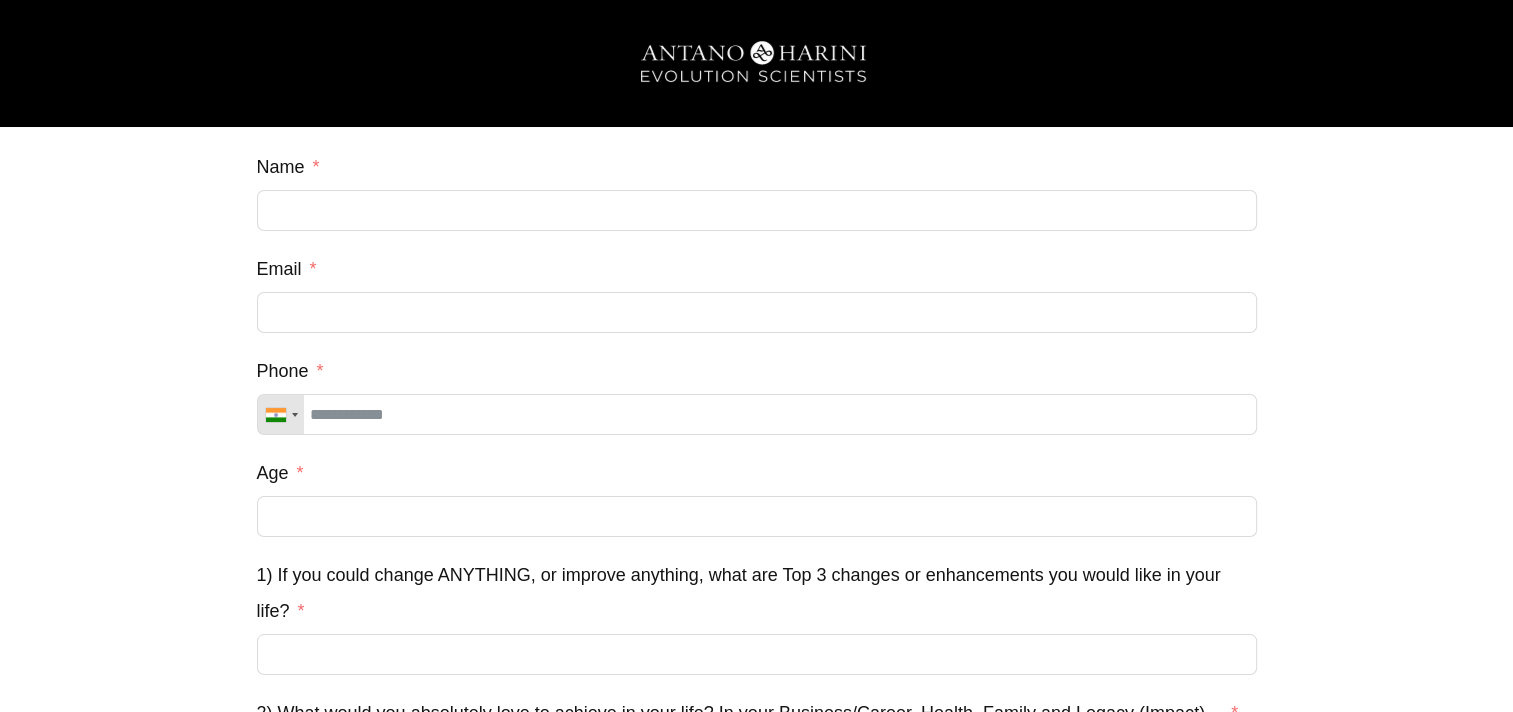 scroll, scrollTop: 3, scrollLeft: 0, axis: vertical 